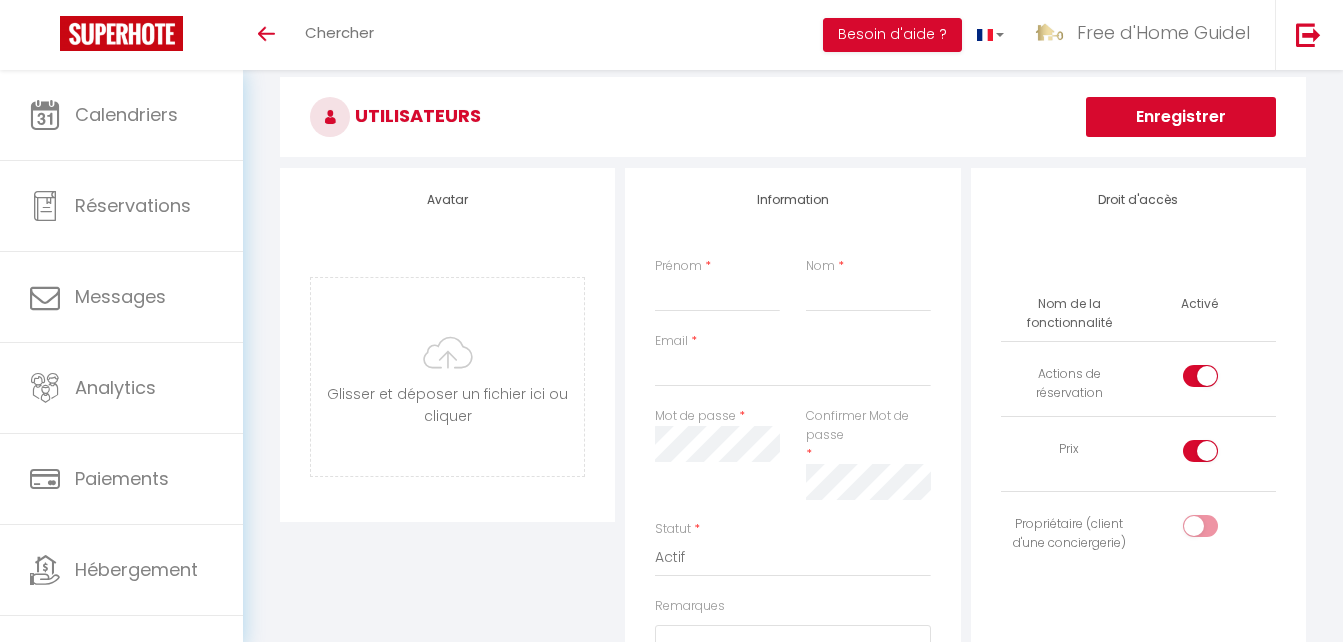 scroll, scrollTop: 784, scrollLeft: 0, axis: vertical 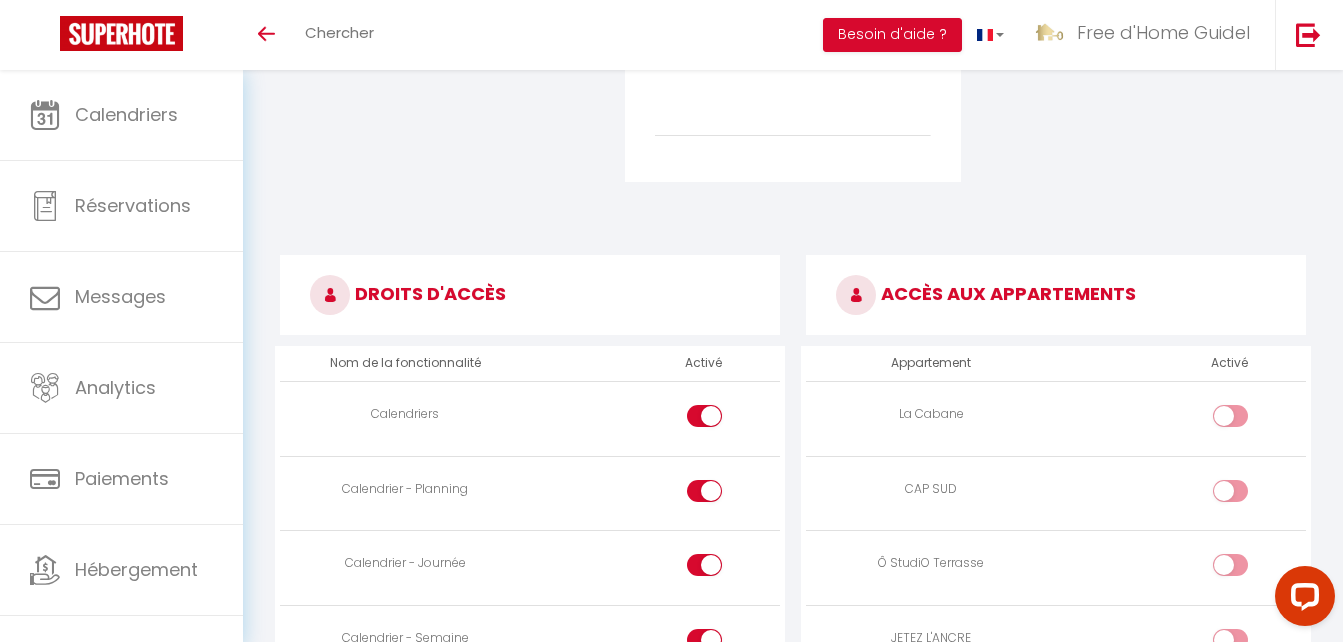 type on "[EMAIL_ADDRESS][DOMAIN_NAME]" 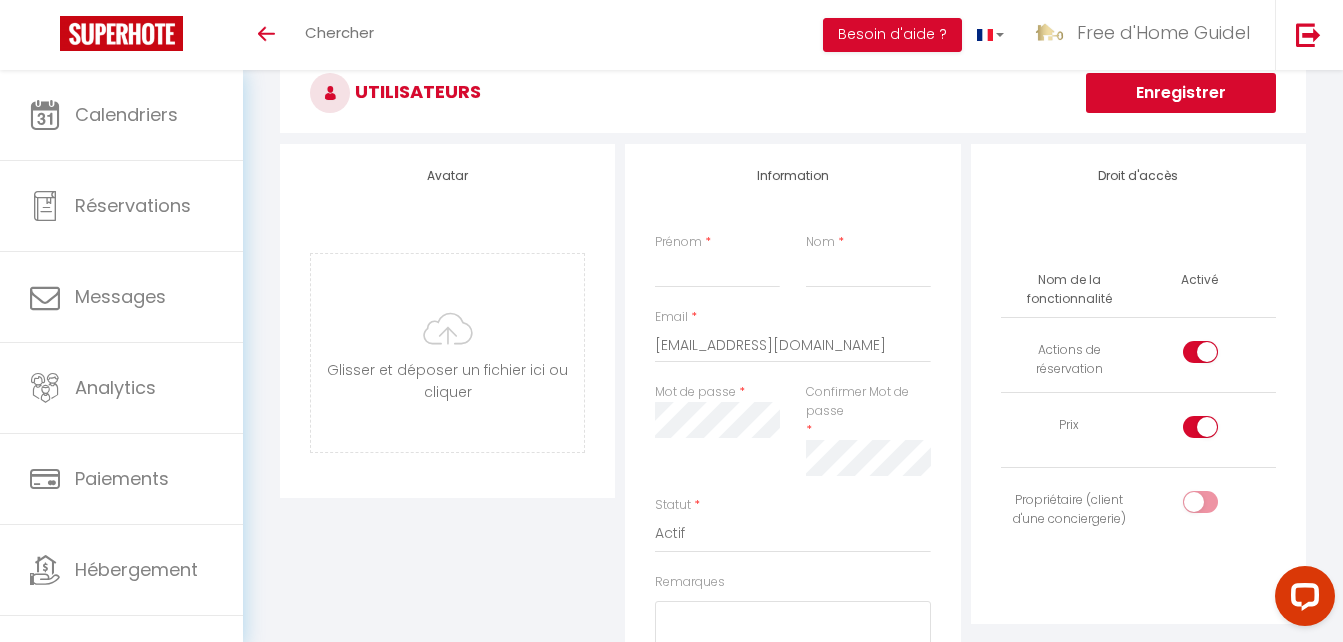scroll, scrollTop: 82, scrollLeft: 0, axis: vertical 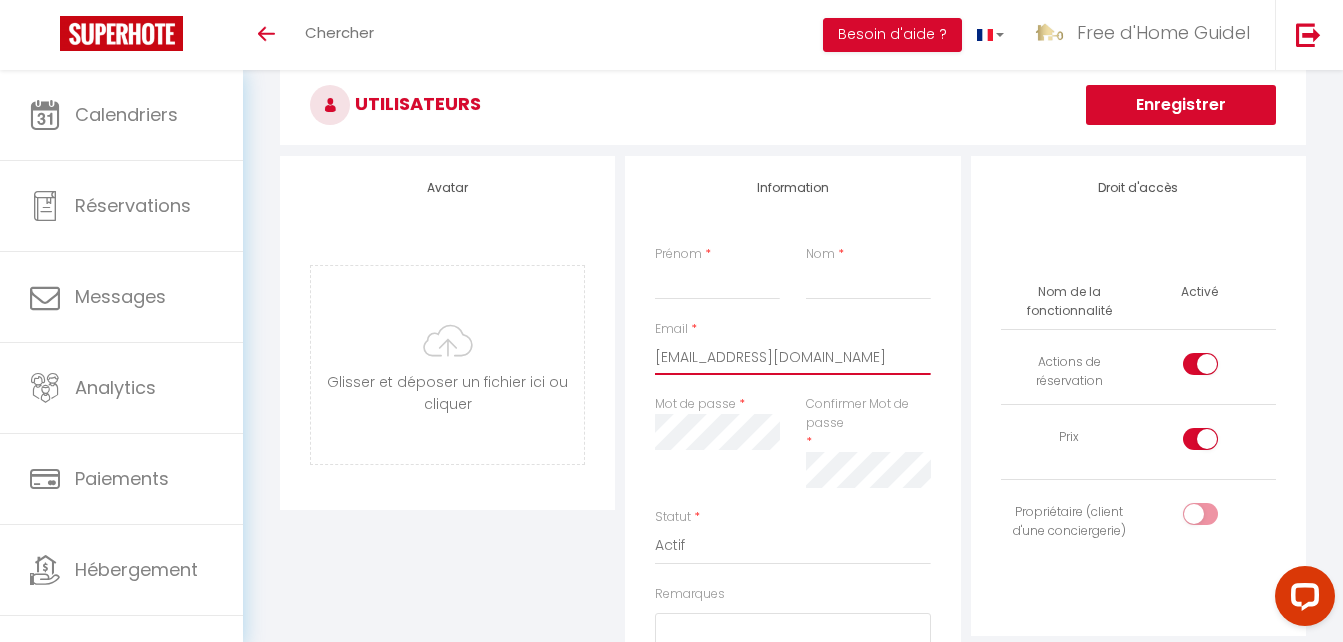 drag, startPoint x: 814, startPoint y: 353, endPoint x: 607, endPoint y: 342, distance: 207.29207 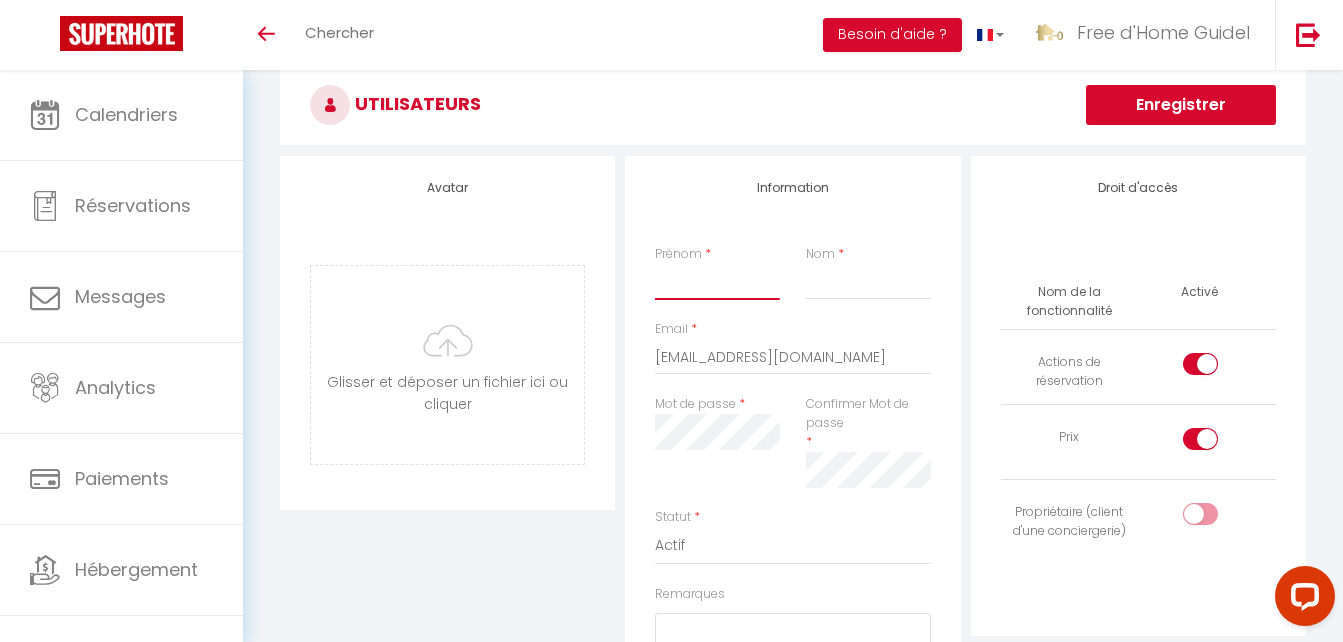 click on "Prénom" at bounding box center [717, 282] 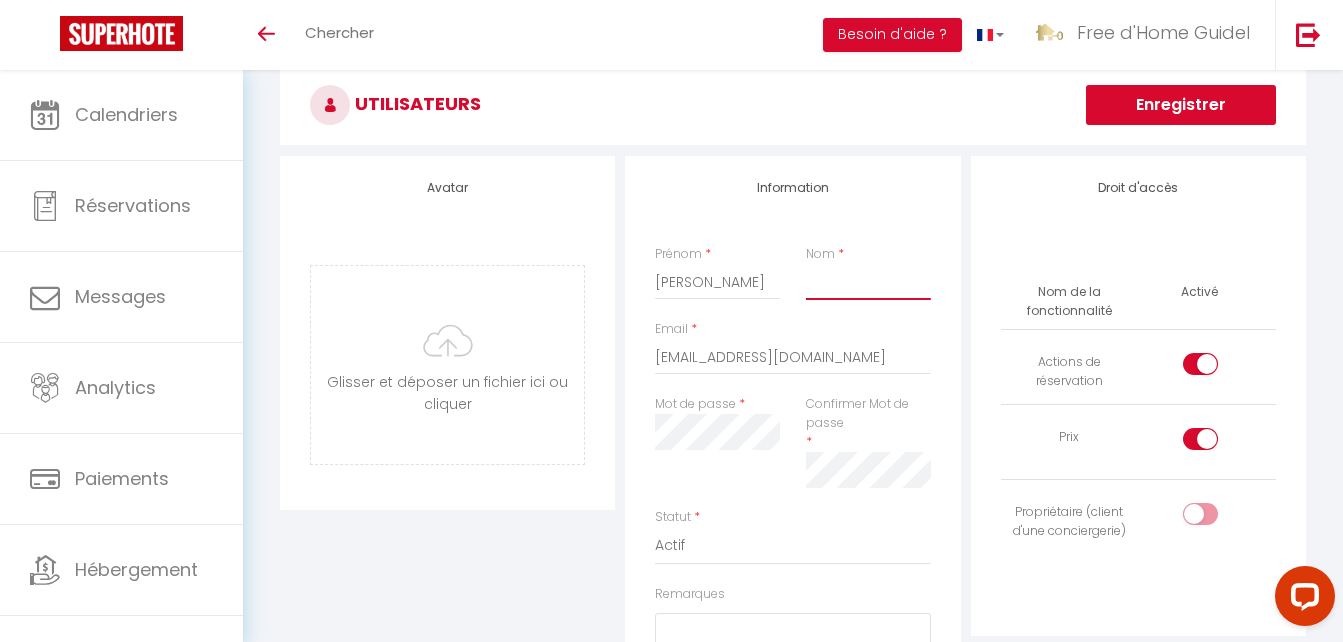 type on "Le Solliec" 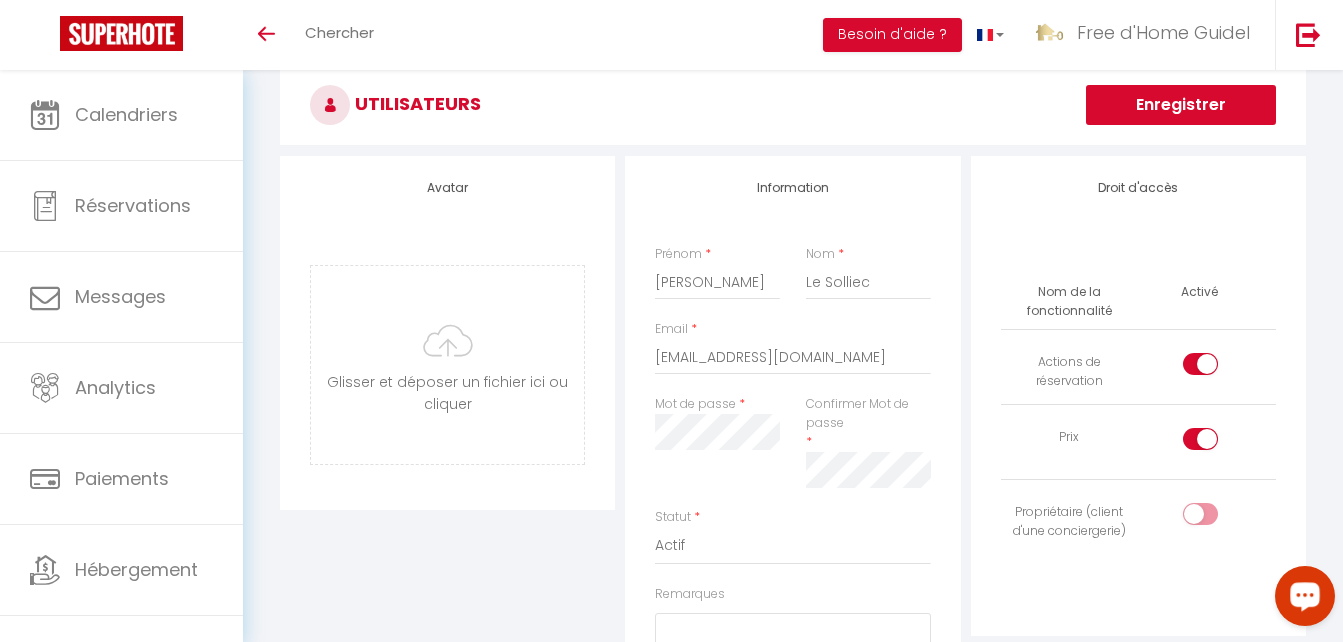 click at bounding box center (1200, 364) 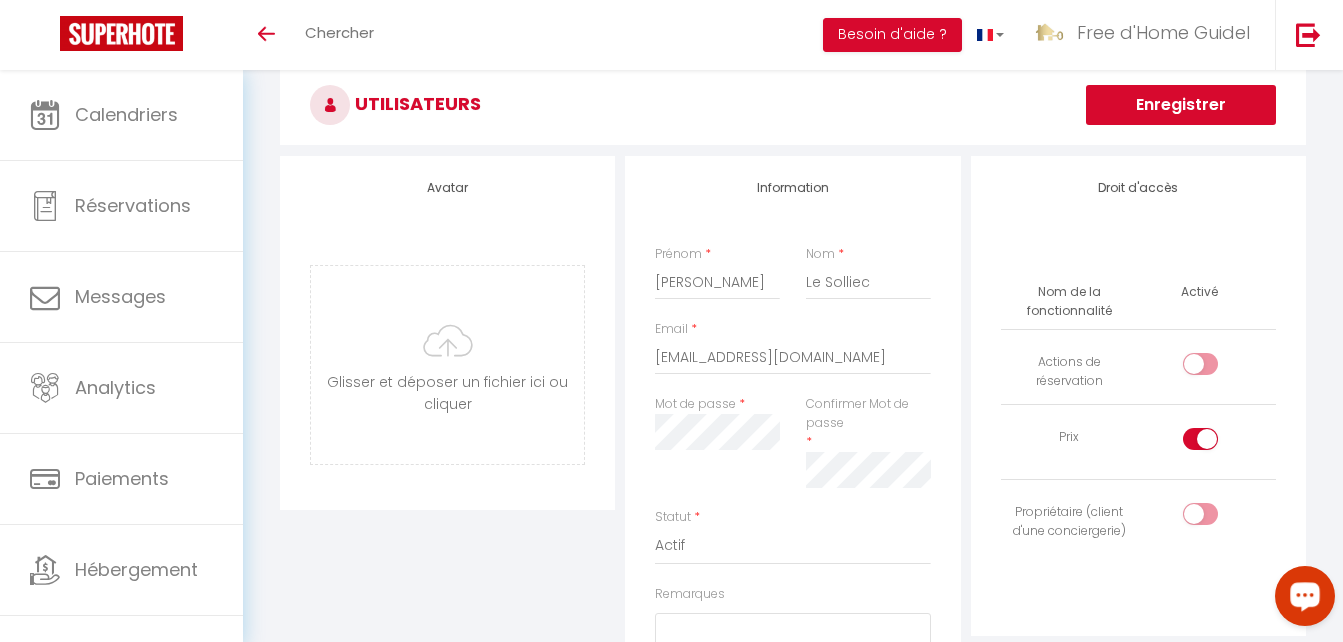 click at bounding box center [1217, 518] 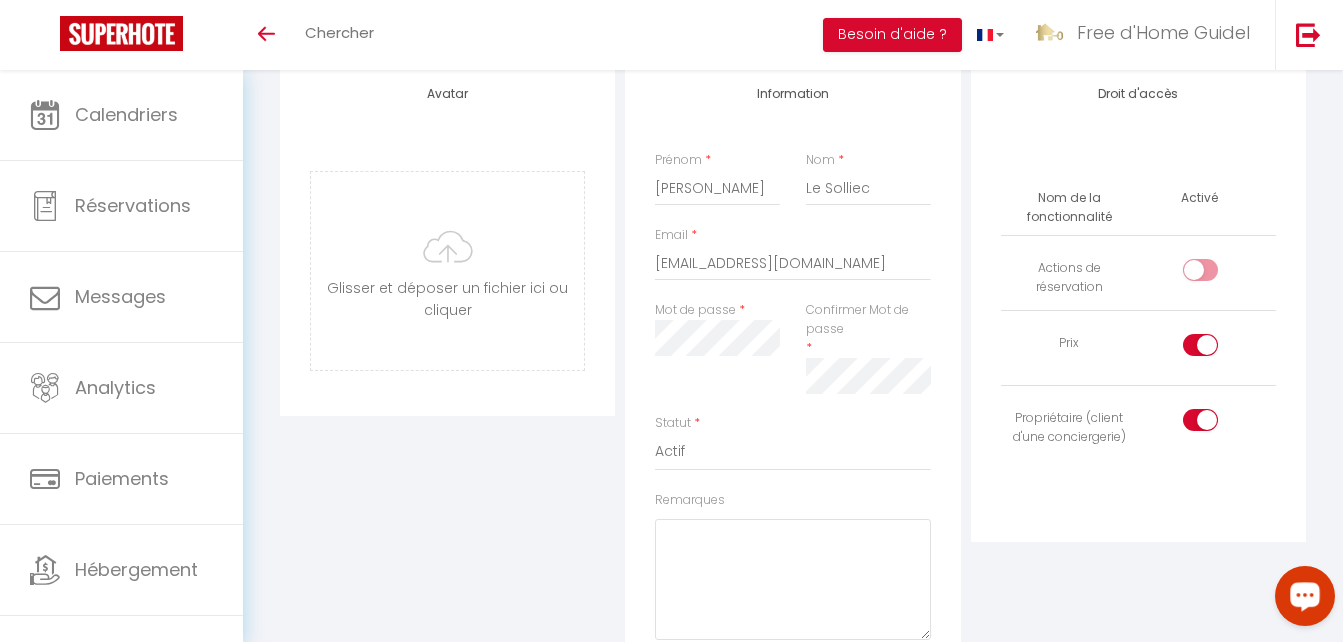scroll, scrollTop: 185, scrollLeft: 0, axis: vertical 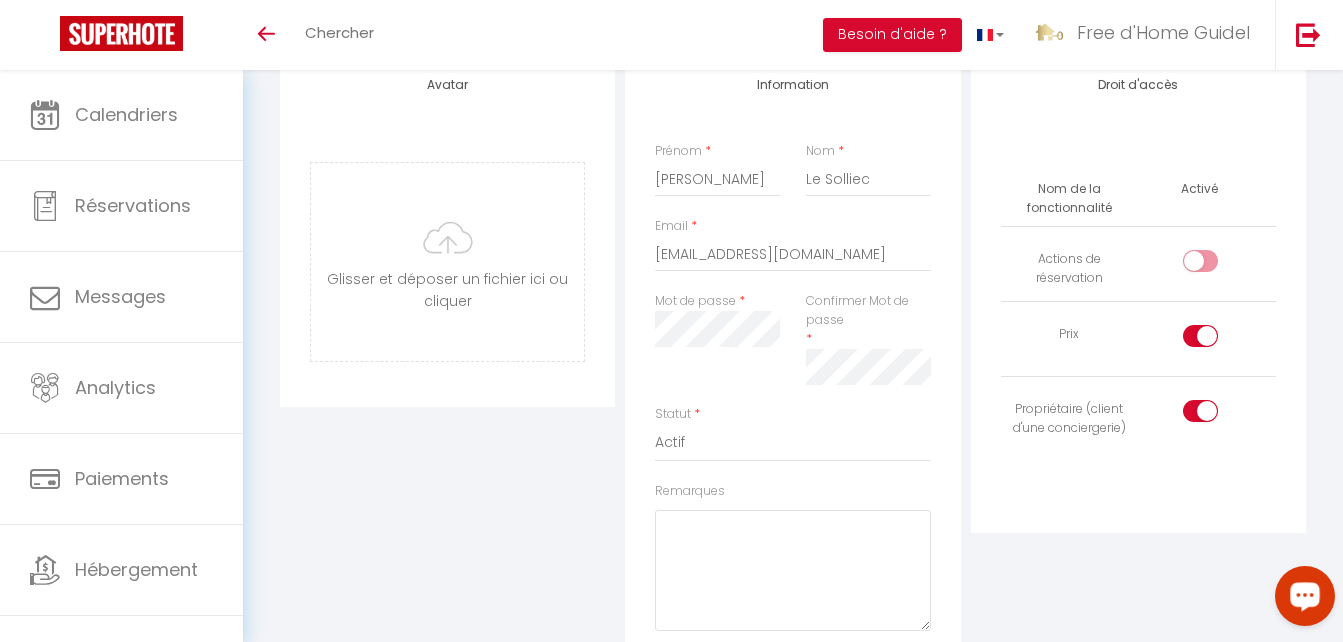 click on "Avatar         [PERSON_NAME] et déposer un fichier ici ou cliquer Ooops, something wrong happened. Remove   Drag and drop or click to replace   Information   Prénom   *   [PERSON_NAME]   *   Le Solliec   Email   *   [EMAIL_ADDRESS][DOMAIN_NAME]     Mot de passe   *     Confirmer Mot de passe   *     Statut   *   Actif   Inactif   Remarques         Description     Droit d'accès    Nom de la fonctionnalité   Activé
Actions de réservation
Prix
Propriétaire (client d'une conciergerie)" at bounding box center [793, 417] 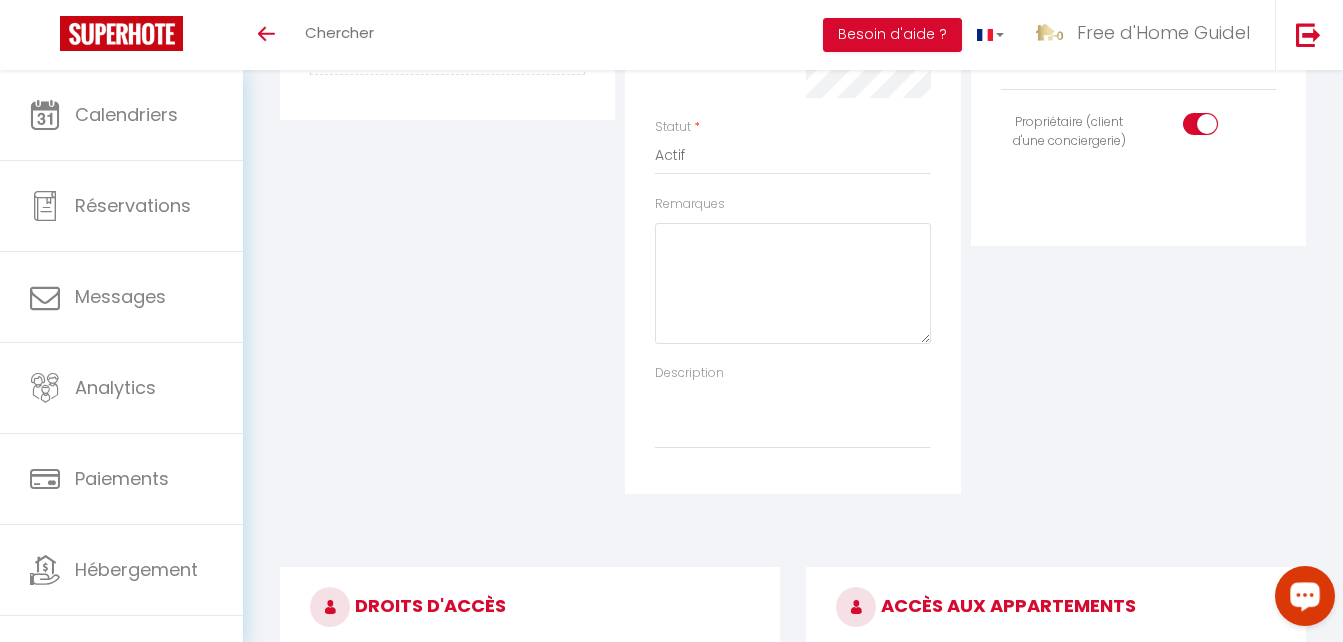scroll, scrollTop: 480, scrollLeft: 0, axis: vertical 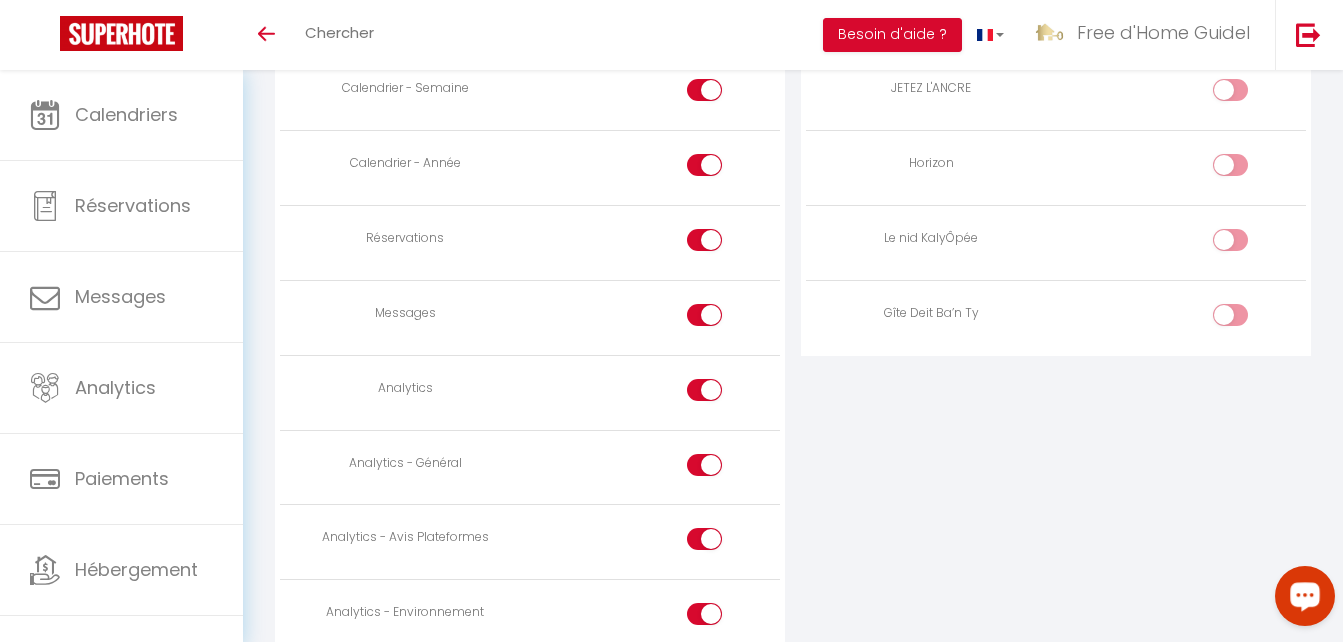 click at bounding box center [704, 390] 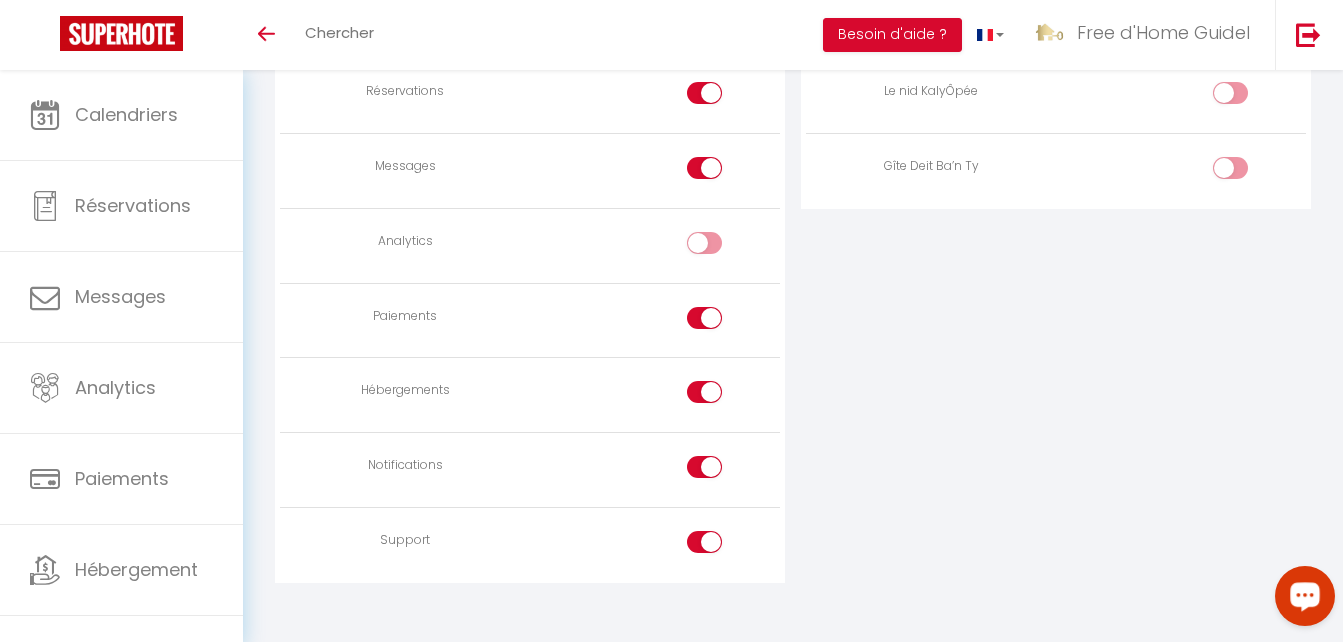 scroll, scrollTop: 1502, scrollLeft: 0, axis: vertical 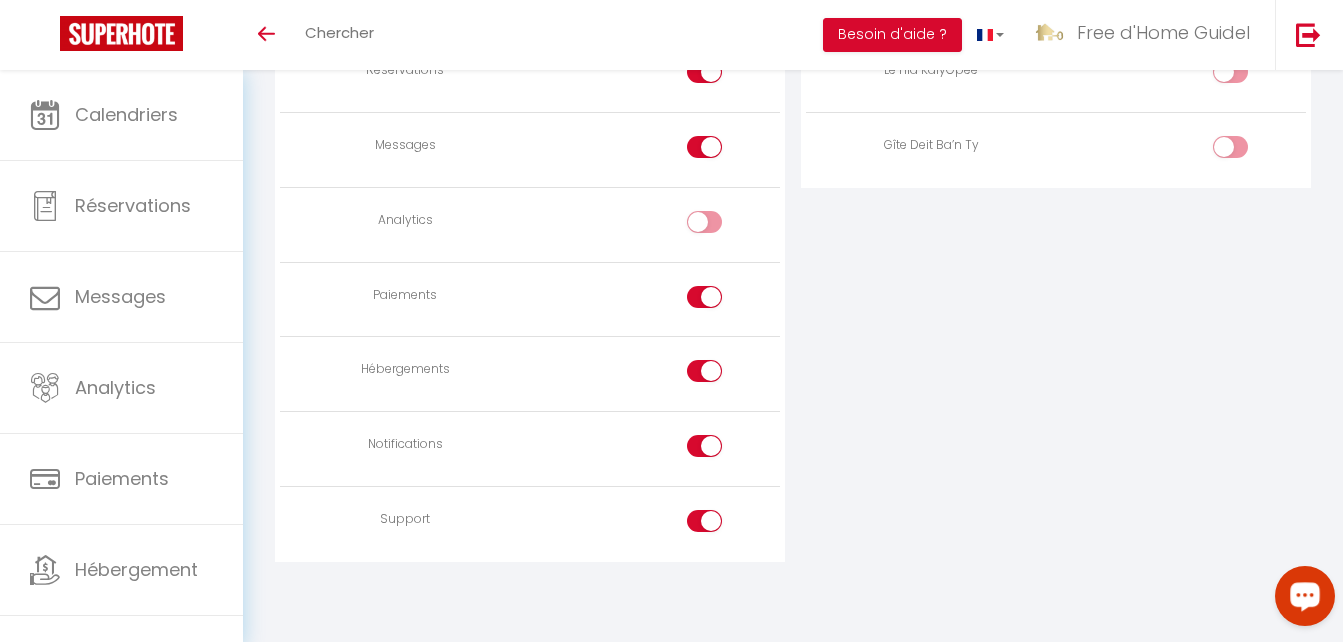 click at bounding box center [704, 371] 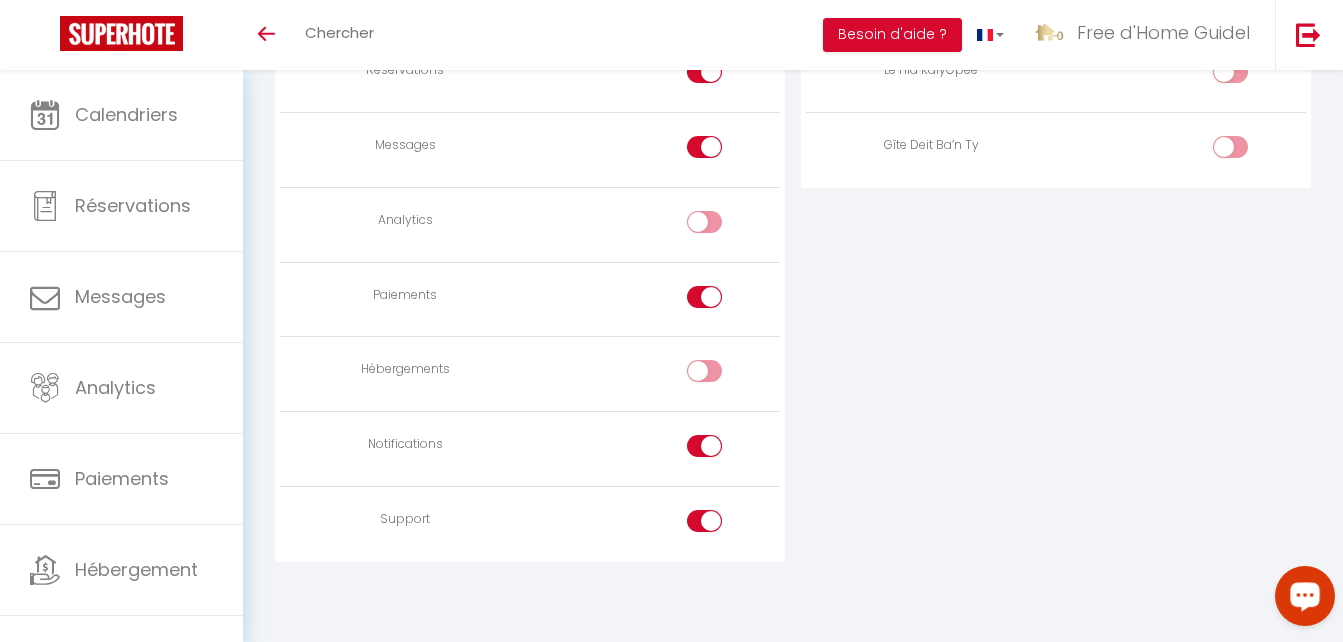 click at bounding box center [704, 521] 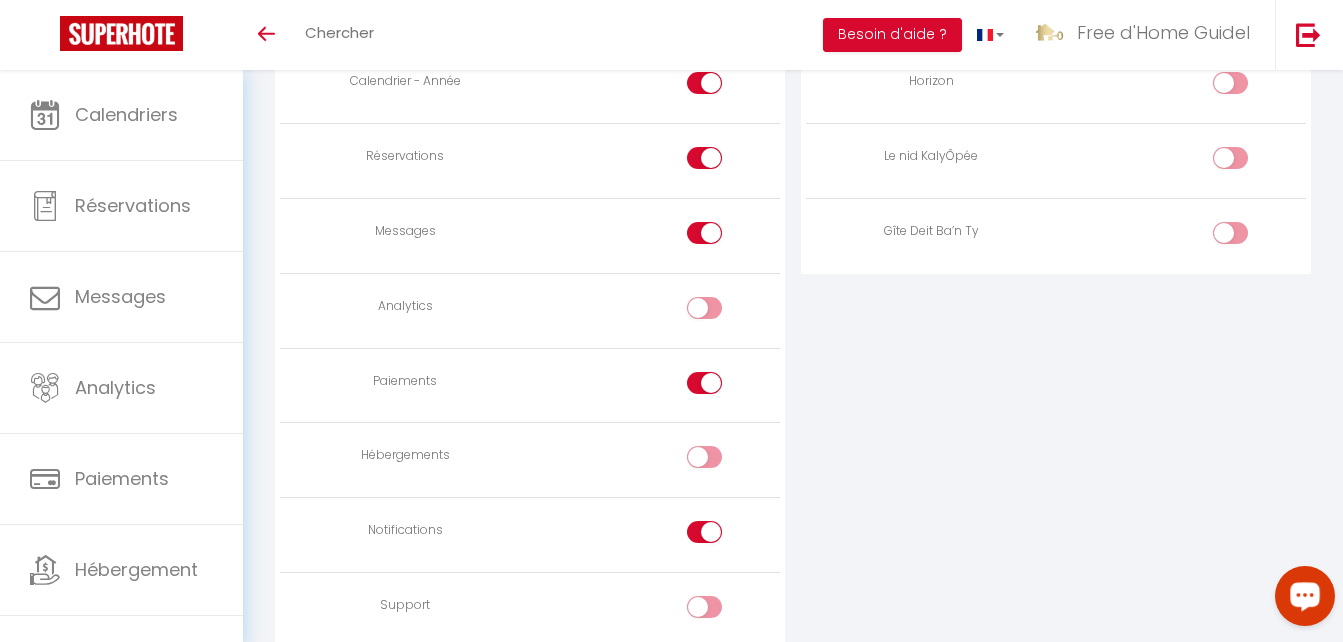 scroll, scrollTop: 1412, scrollLeft: 0, axis: vertical 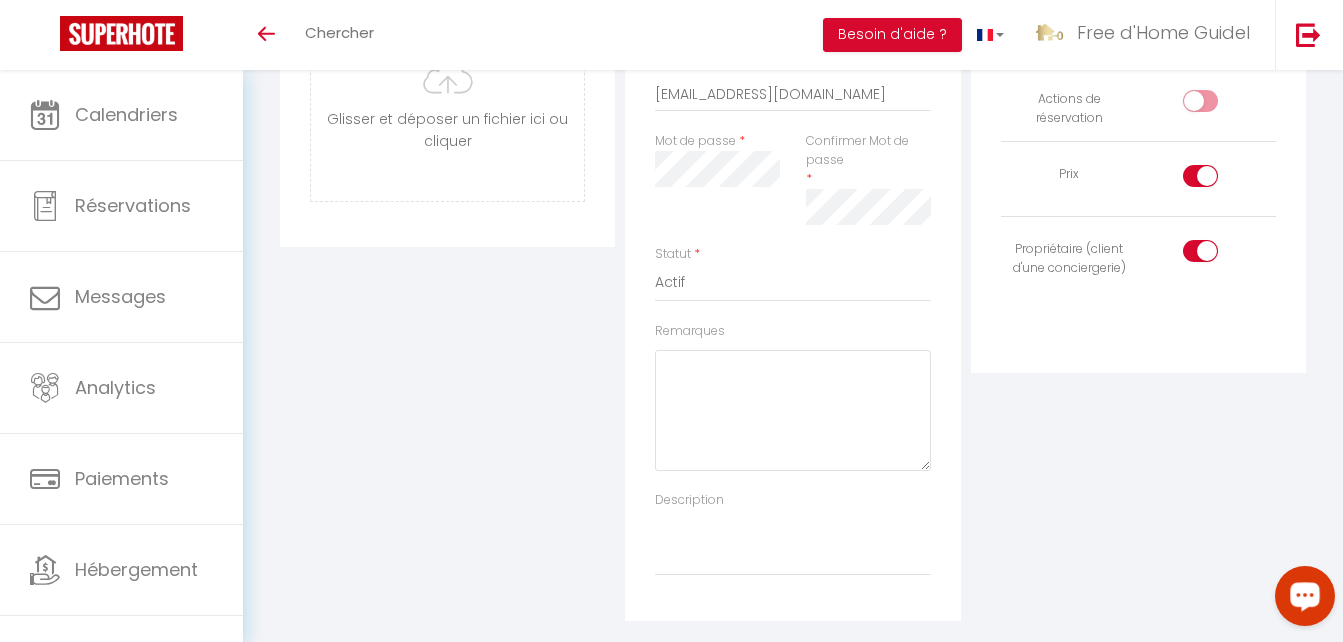 click at bounding box center [1200, 176] 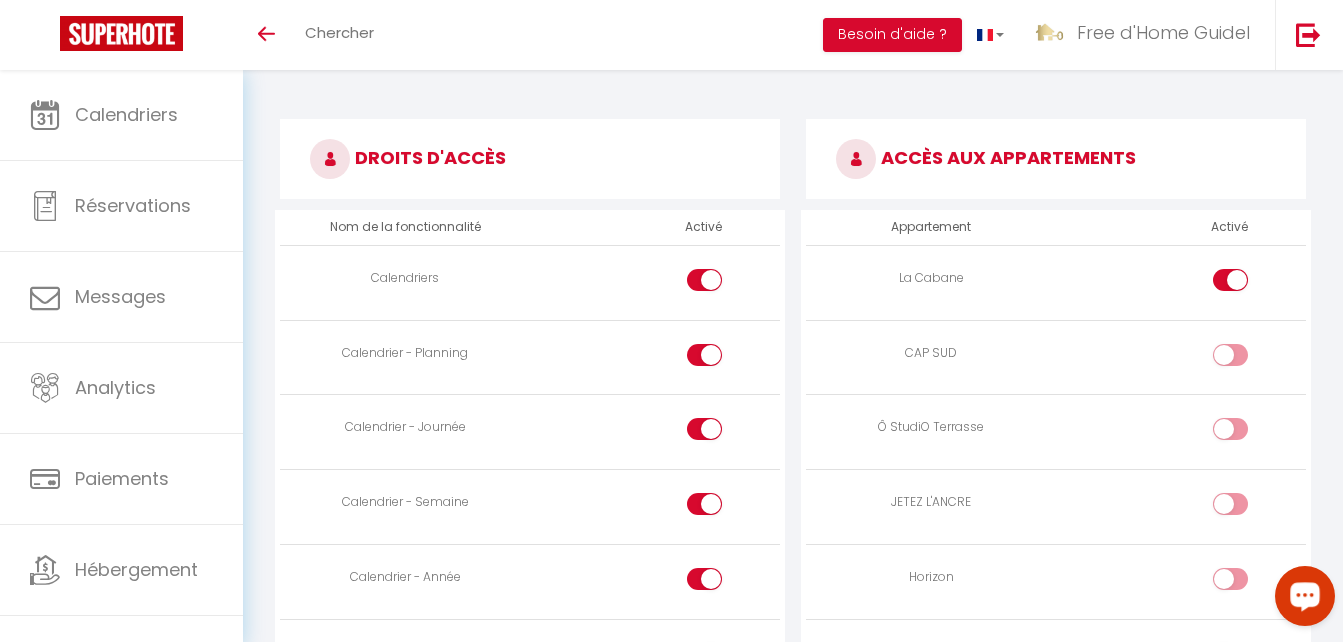 scroll, scrollTop: 941, scrollLeft: 0, axis: vertical 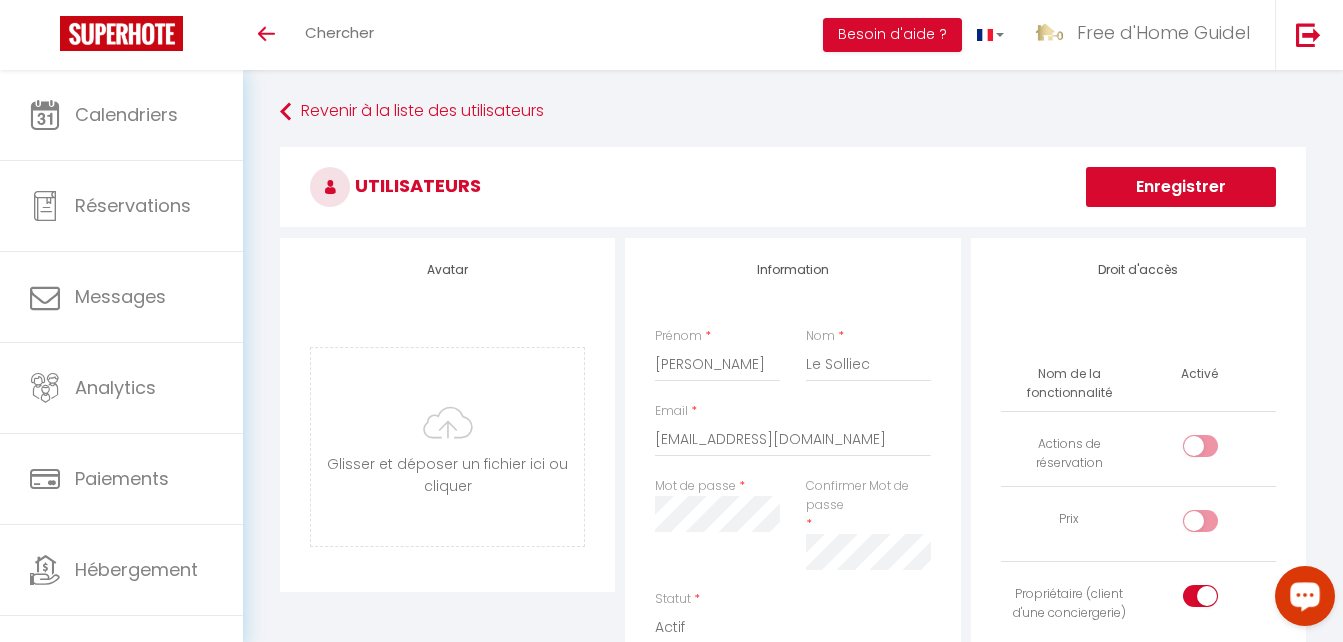 click on "Enregistrer" at bounding box center (1181, 187) 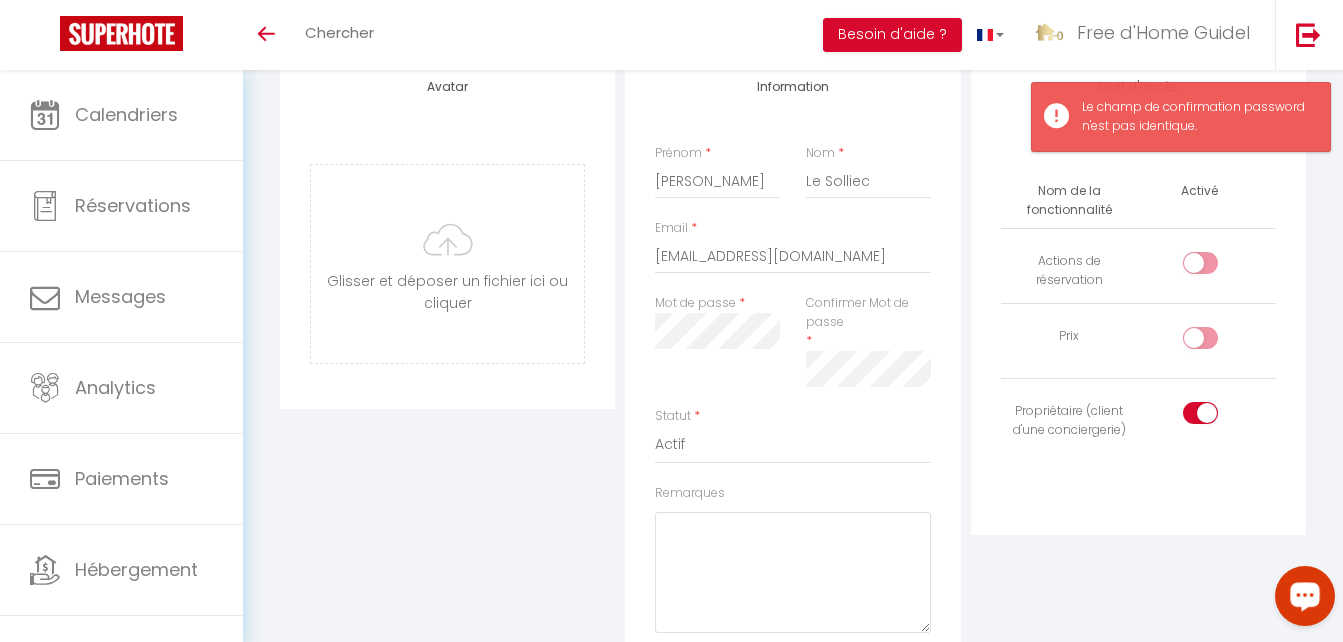 scroll, scrollTop: 208, scrollLeft: 0, axis: vertical 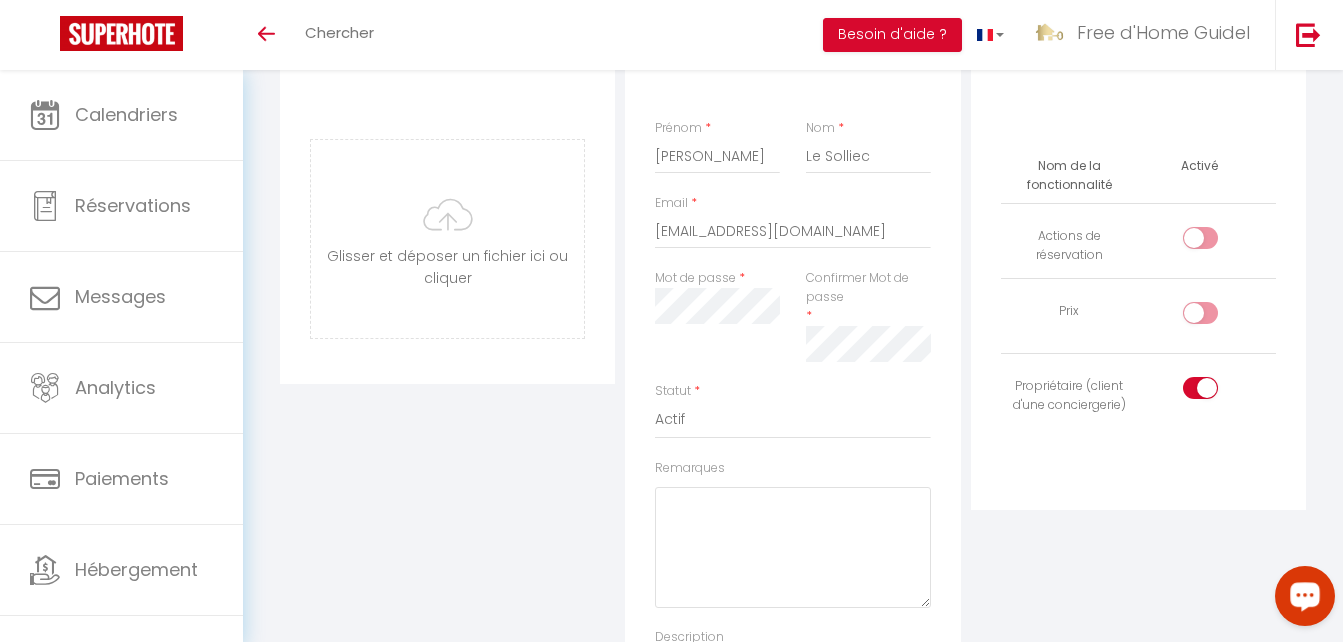 click on "Avatar         [PERSON_NAME] et déposer un fichier ici ou cliquer Ooops, something wrong happened. Remove   Drag and drop or click to replace   Information   Prénom   *   [PERSON_NAME]   *   Le Solliec   Email   *   [EMAIL_ADDRESS][DOMAIN_NAME]     Mot de passe   *     Confirmer Mot de passe   *     Statut   *   Actif   Inactif   Remarques         Description     Droit d'accès    Nom de la fonctionnalité   Activé
Actions de réservation
Prix
Propriétaire (client d'une conciergerie)" at bounding box center (793, 394) 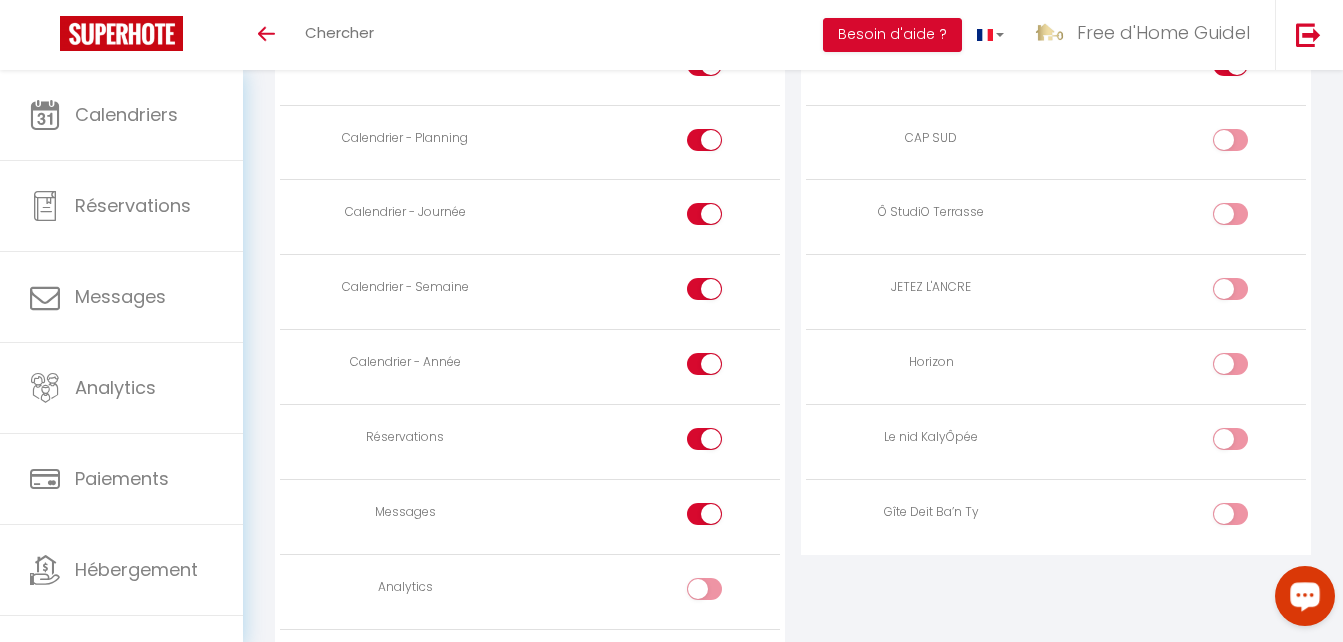 scroll, scrollTop: 1146, scrollLeft: 0, axis: vertical 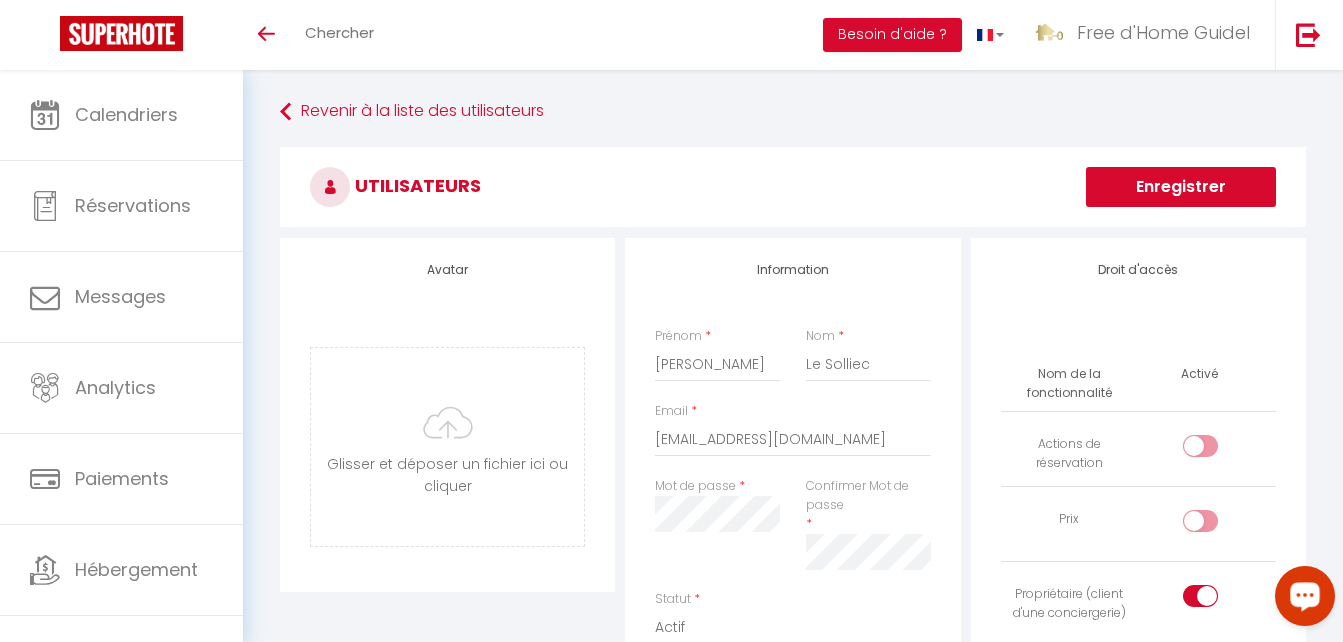 click on "Enregistrer" at bounding box center [1181, 187] 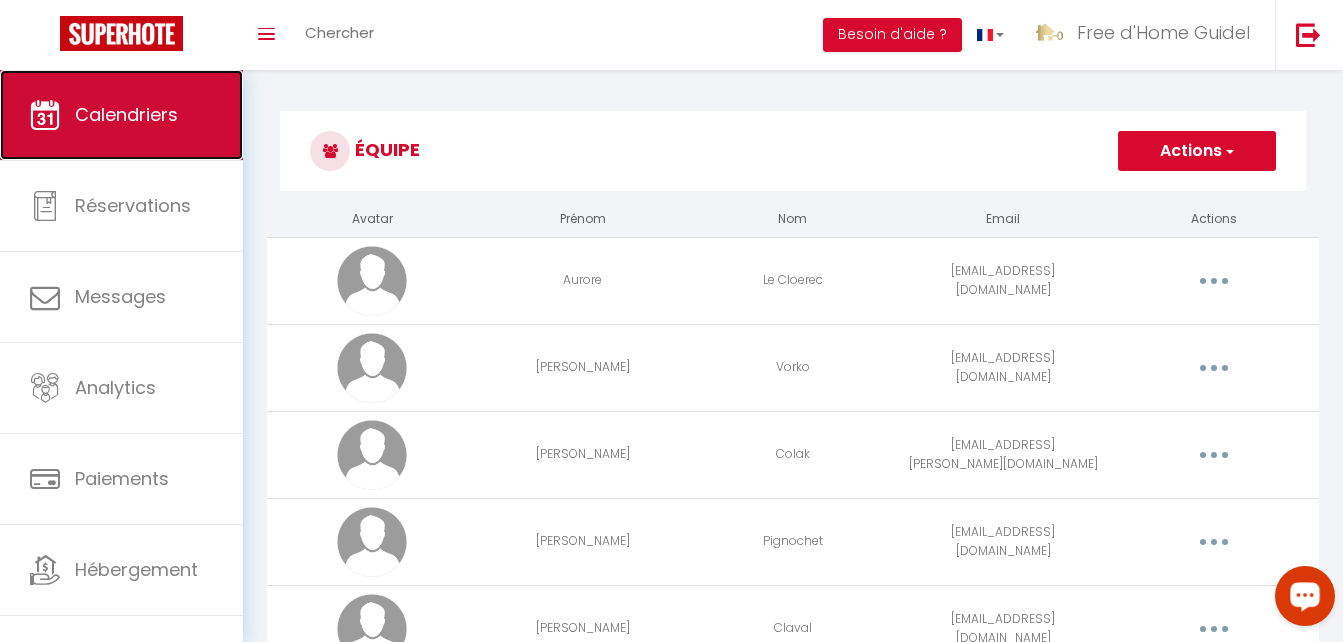 click on "Calendriers" at bounding box center [121, 115] 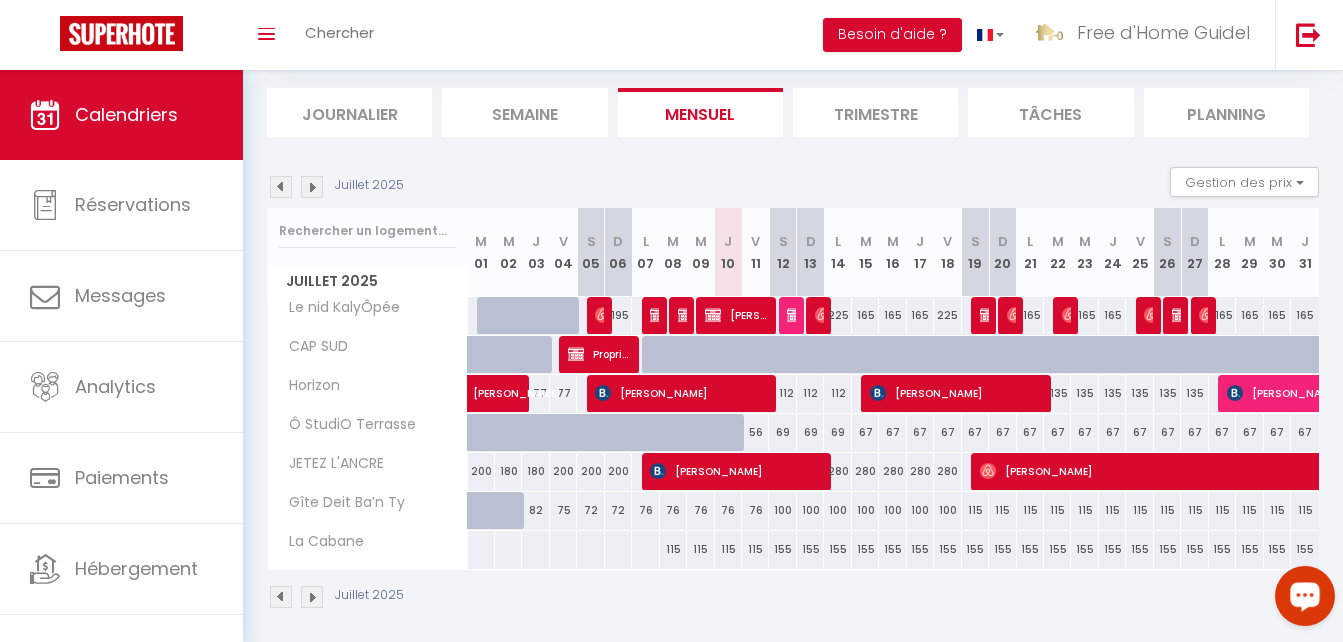scroll, scrollTop: 131, scrollLeft: 0, axis: vertical 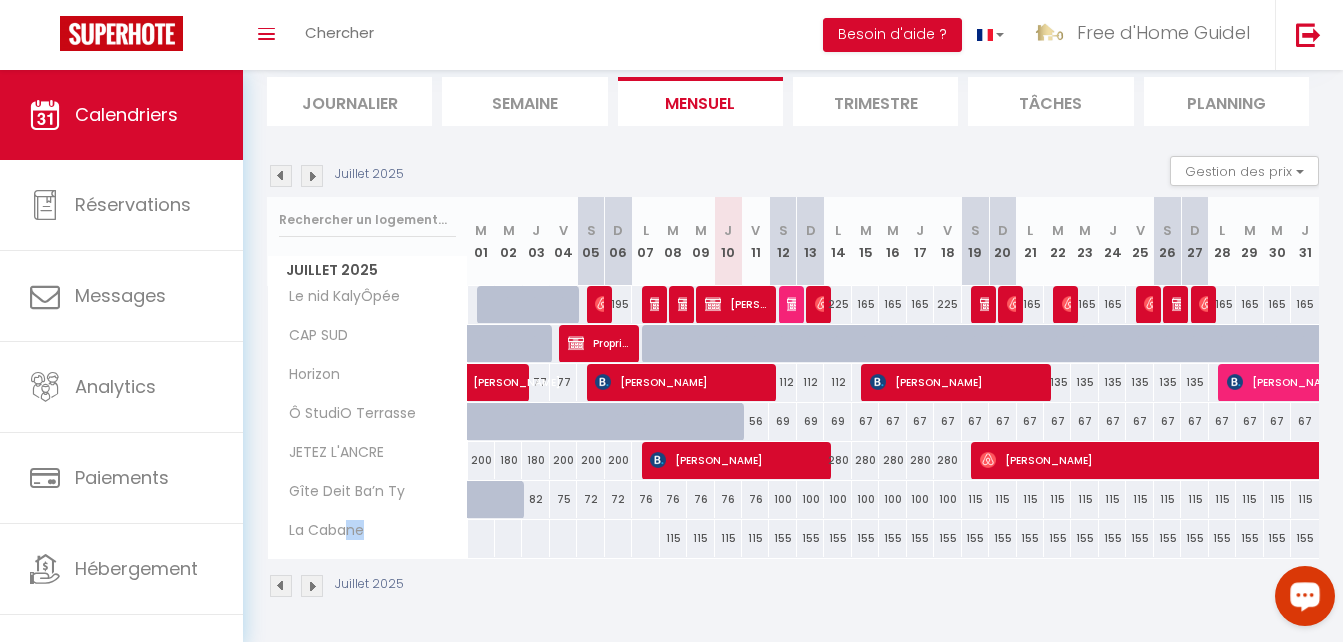 drag, startPoint x: 344, startPoint y: 531, endPoint x: 401, endPoint y: 536, distance: 57.21888 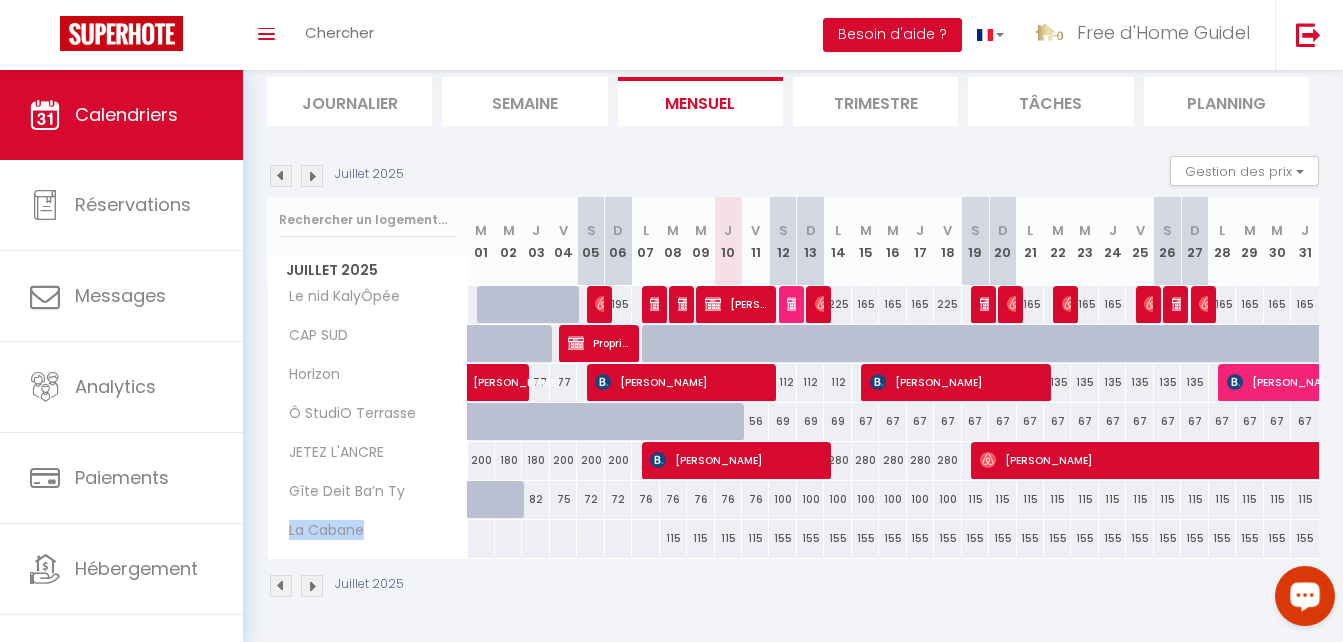 drag, startPoint x: 378, startPoint y: 531, endPoint x: 282, endPoint y: 529, distance: 96.02083 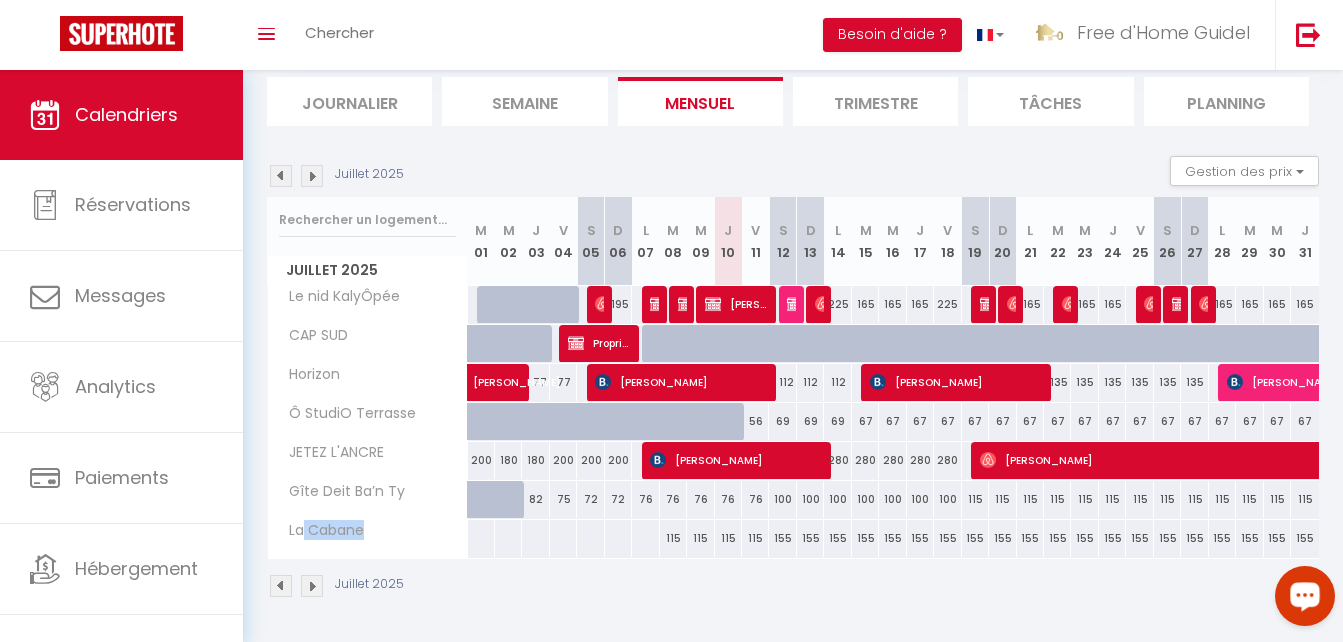 drag, startPoint x: 307, startPoint y: 538, endPoint x: 376, endPoint y: 545, distance: 69.354164 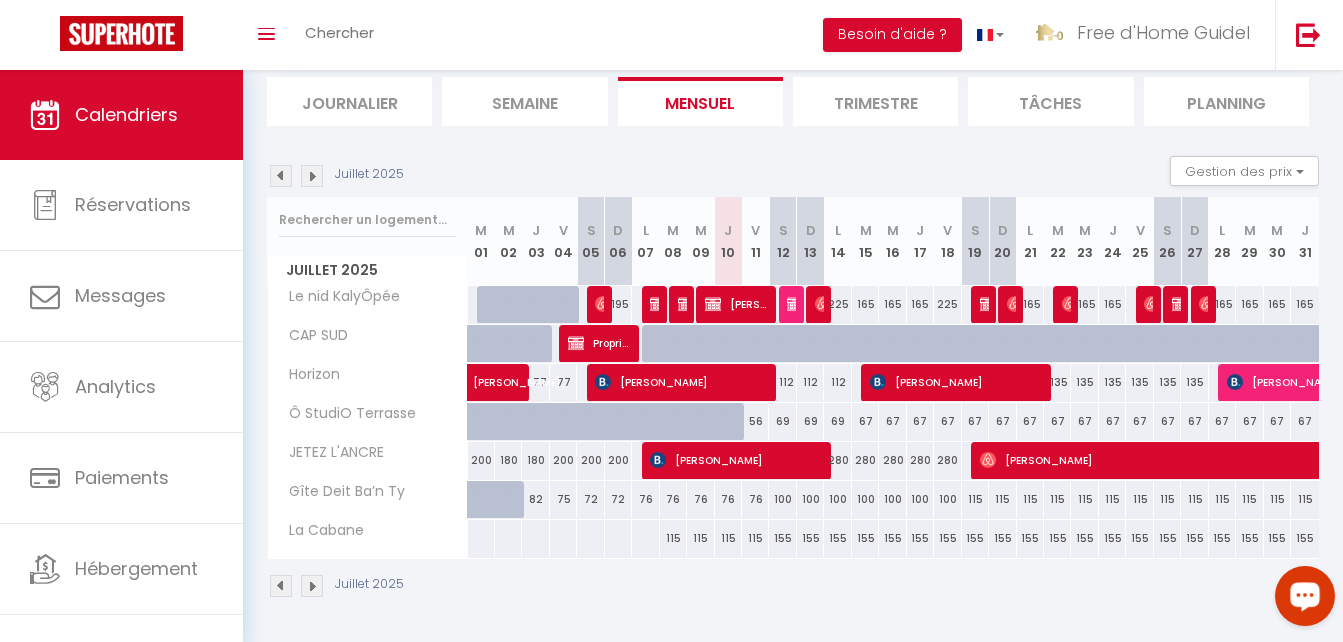 click at bounding box center [312, 586] 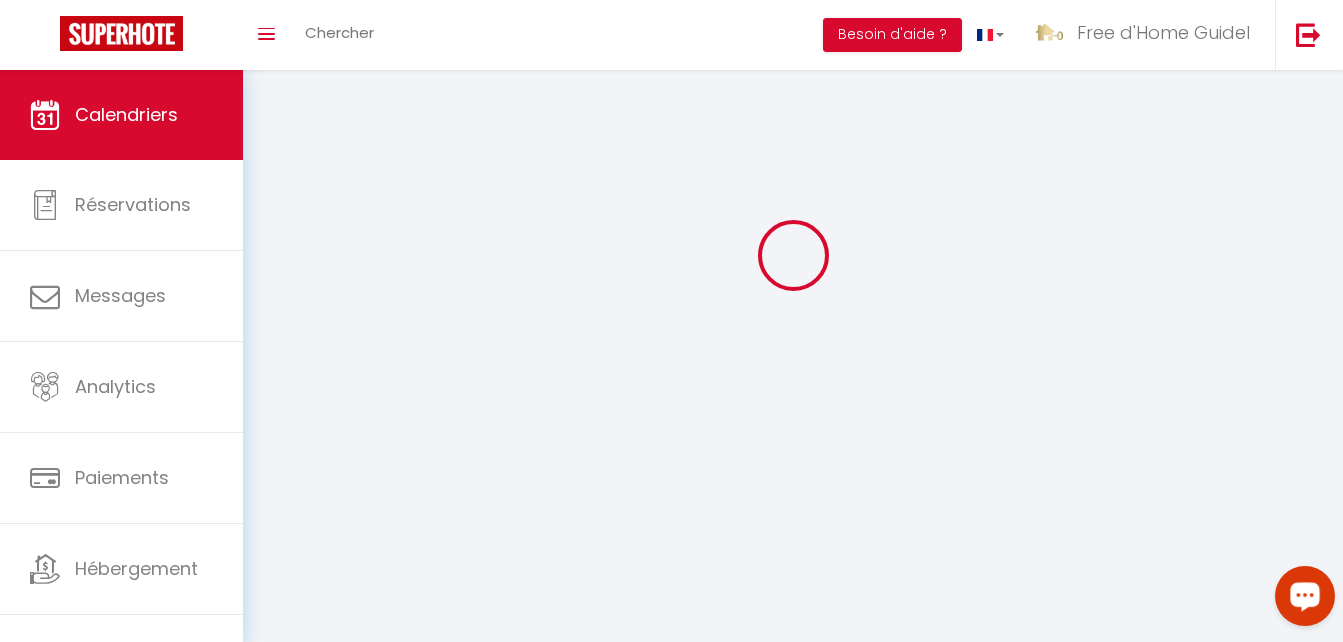 scroll, scrollTop: 131, scrollLeft: 0, axis: vertical 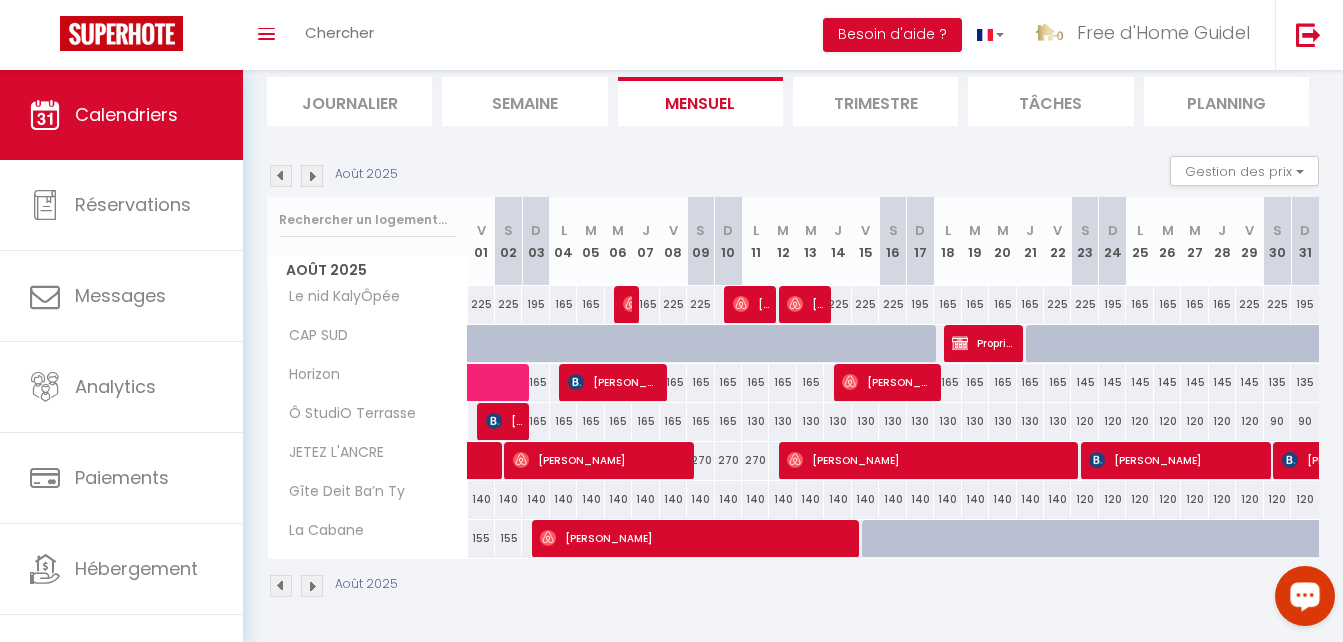 click at bounding box center [312, 176] 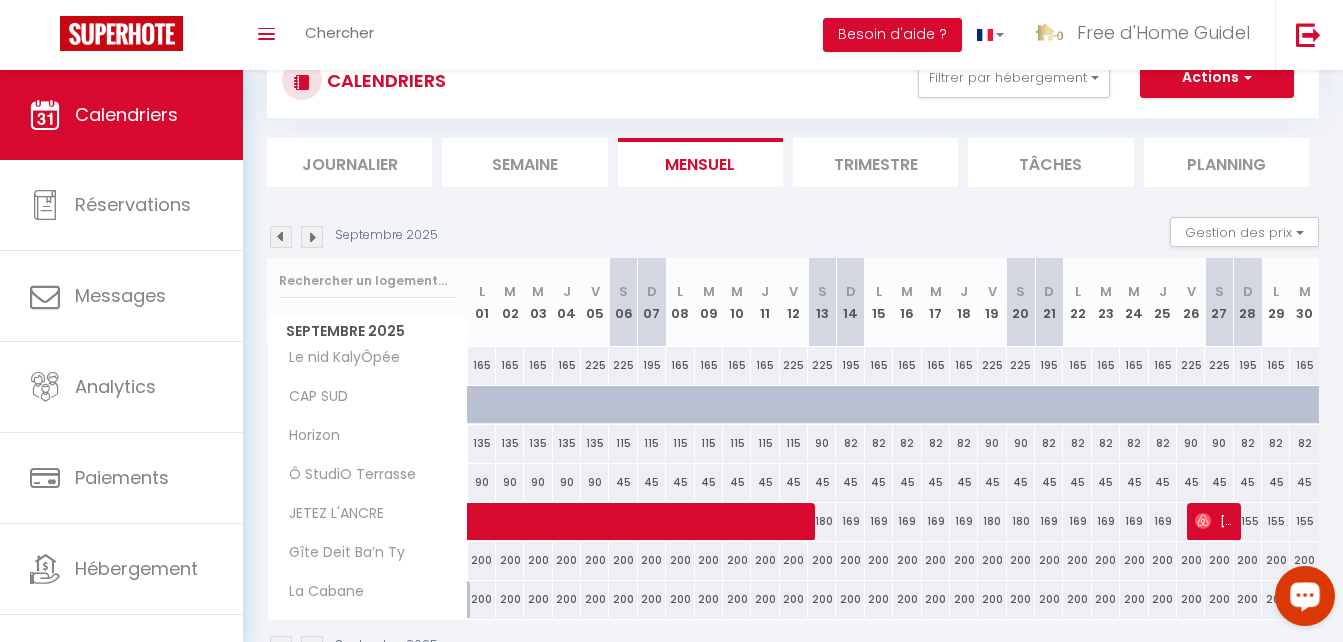 scroll, scrollTop: 131, scrollLeft: 0, axis: vertical 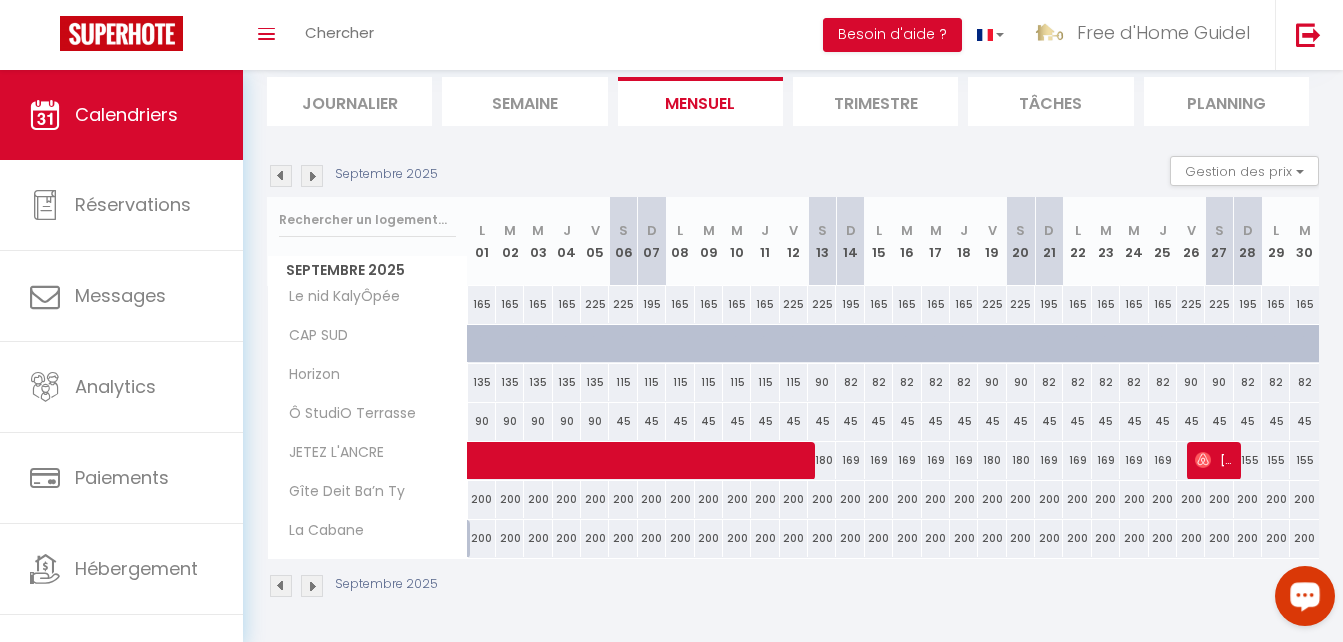 click on "200" at bounding box center (482, 538) 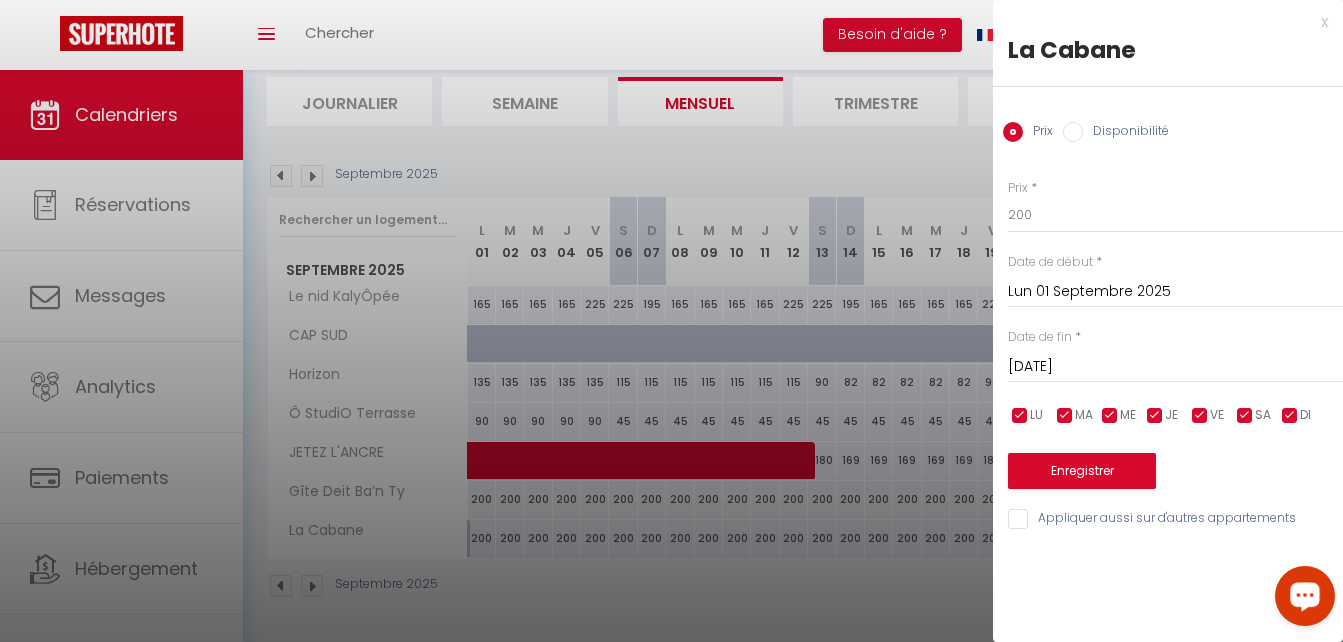 click on "[DATE]" at bounding box center (1175, 367) 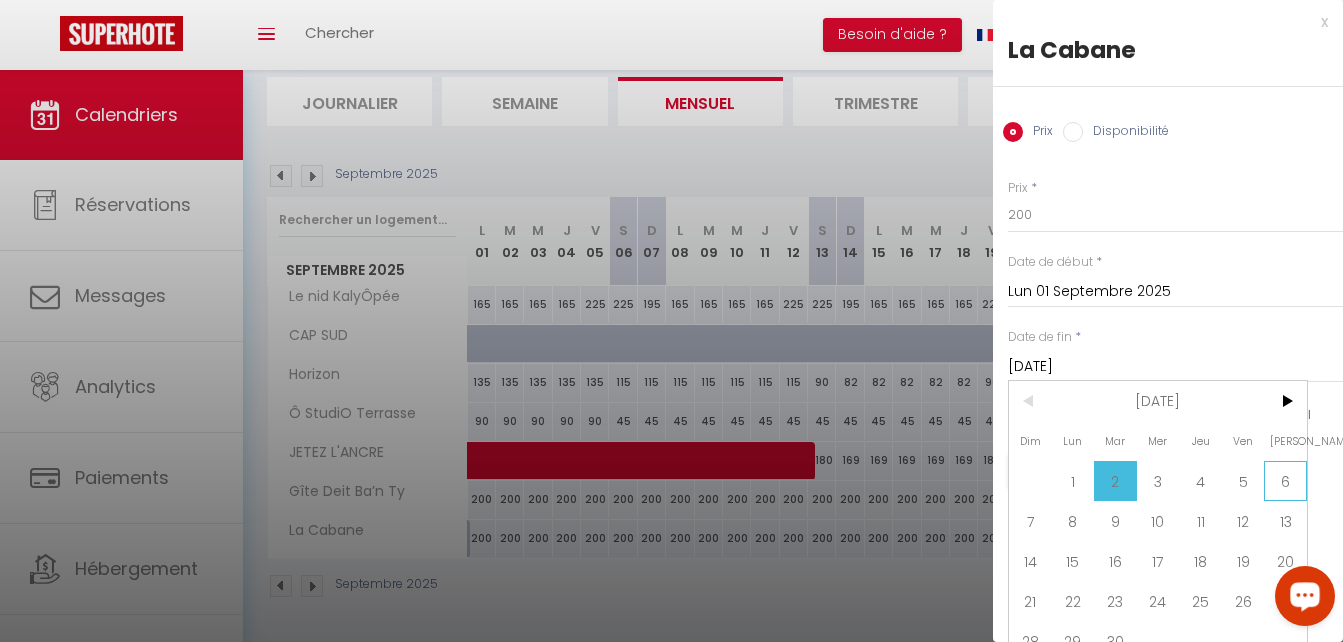 click on "6" at bounding box center [1285, 481] 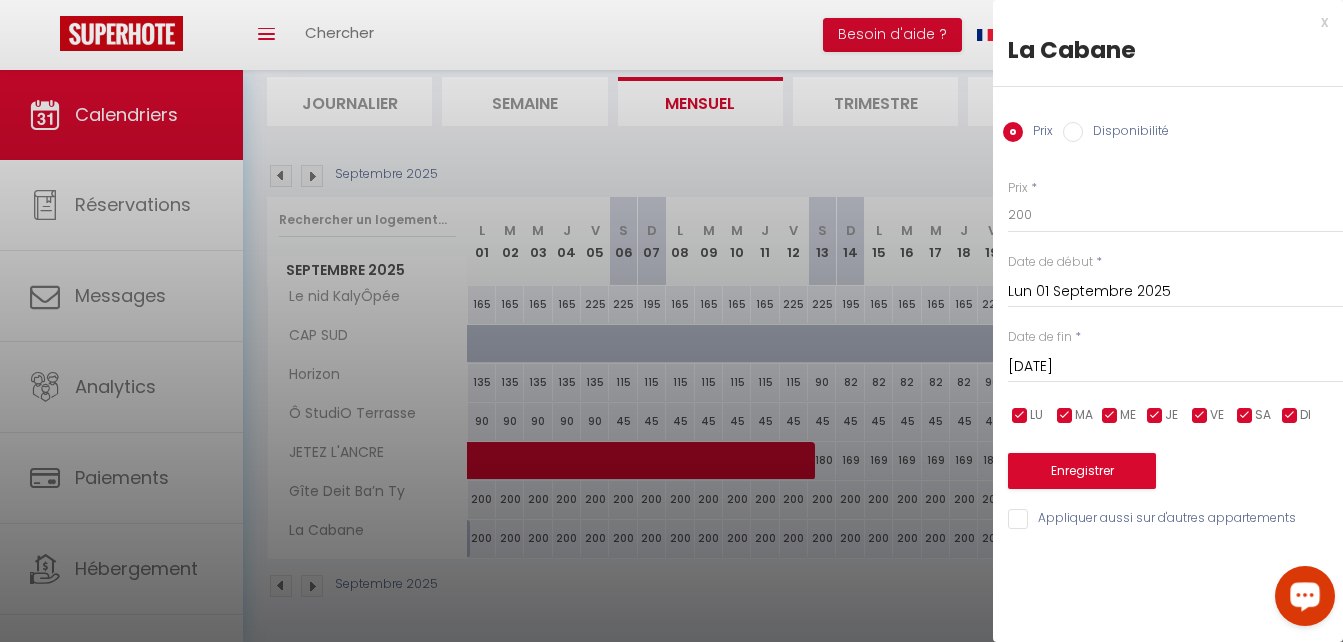 click on "Disponibilité" at bounding box center [1073, 132] 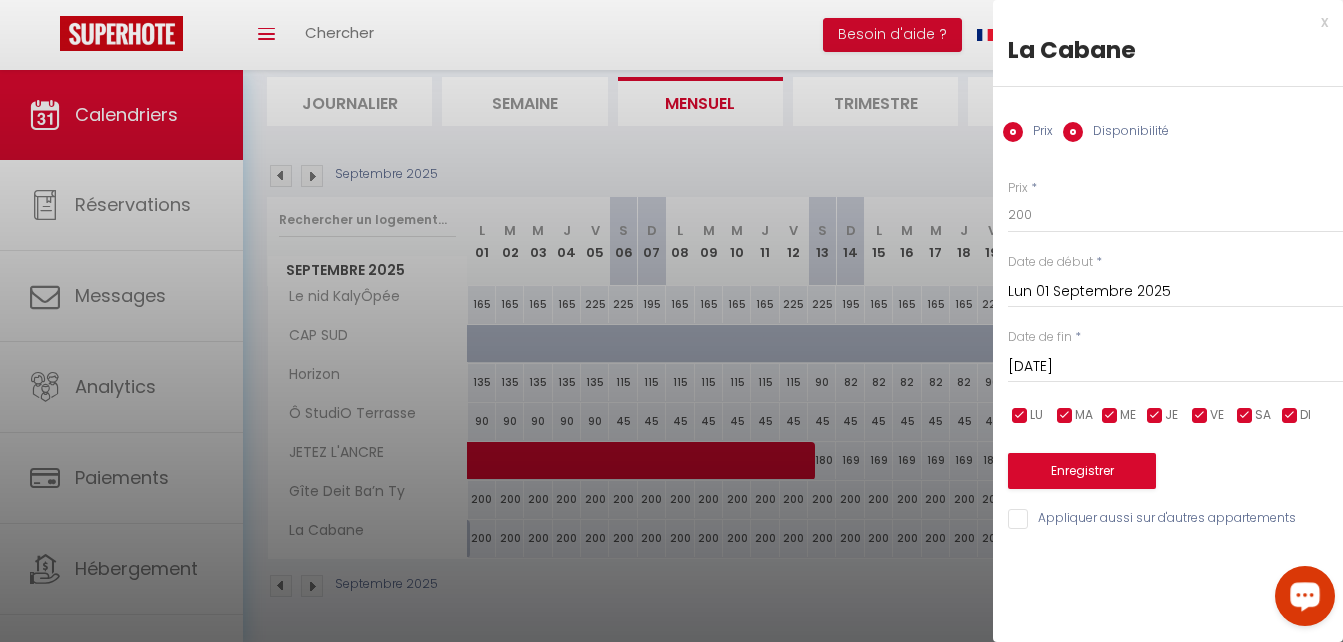 radio on "false" 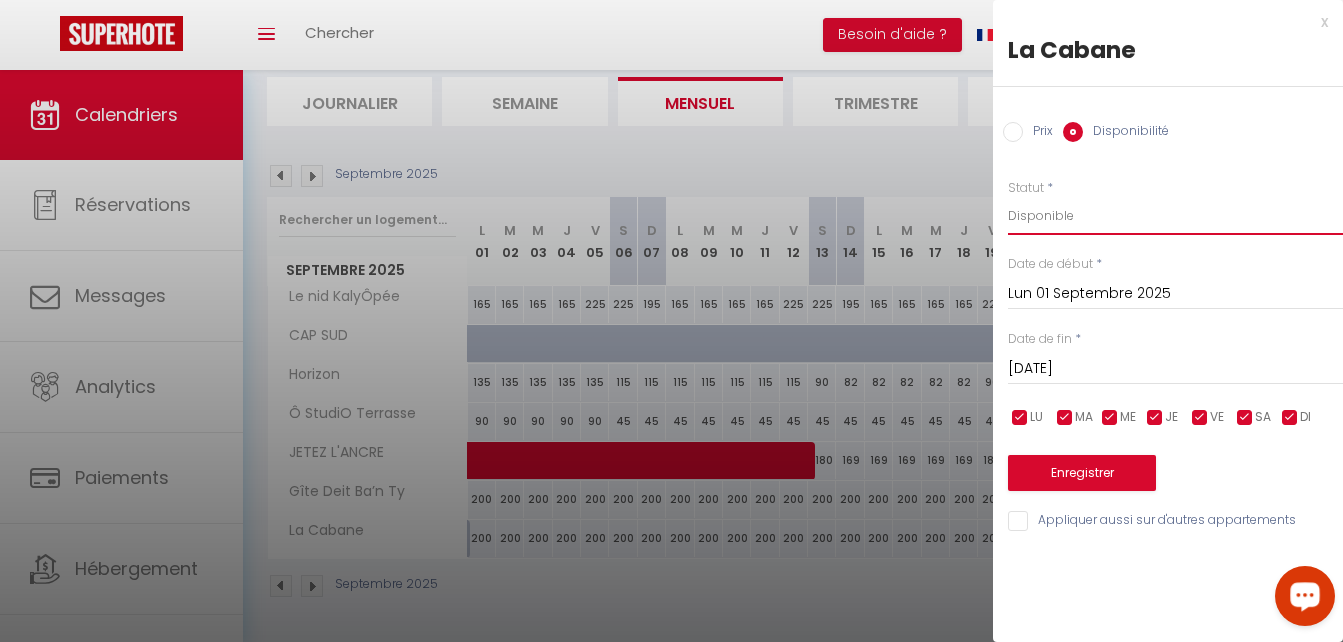 click on "Disponible
Indisponible" at bounding box center (1175, 216) 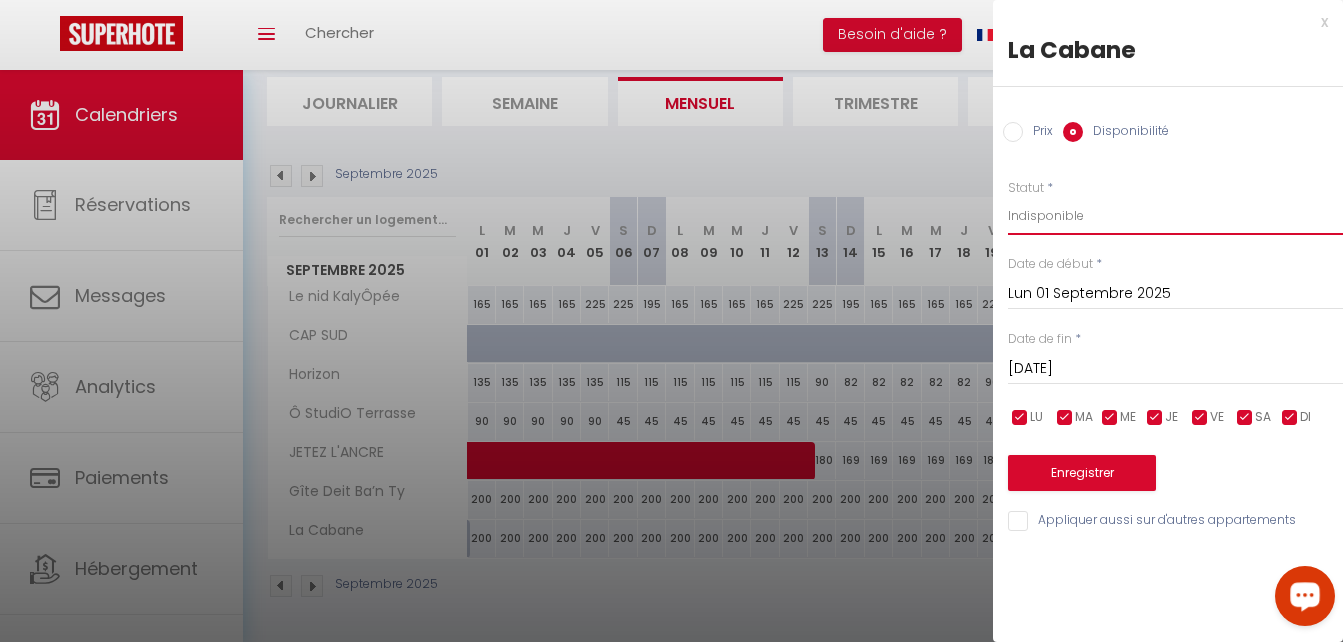 click on "Disponible
Indisponible" at bounding box center [1175, 216] 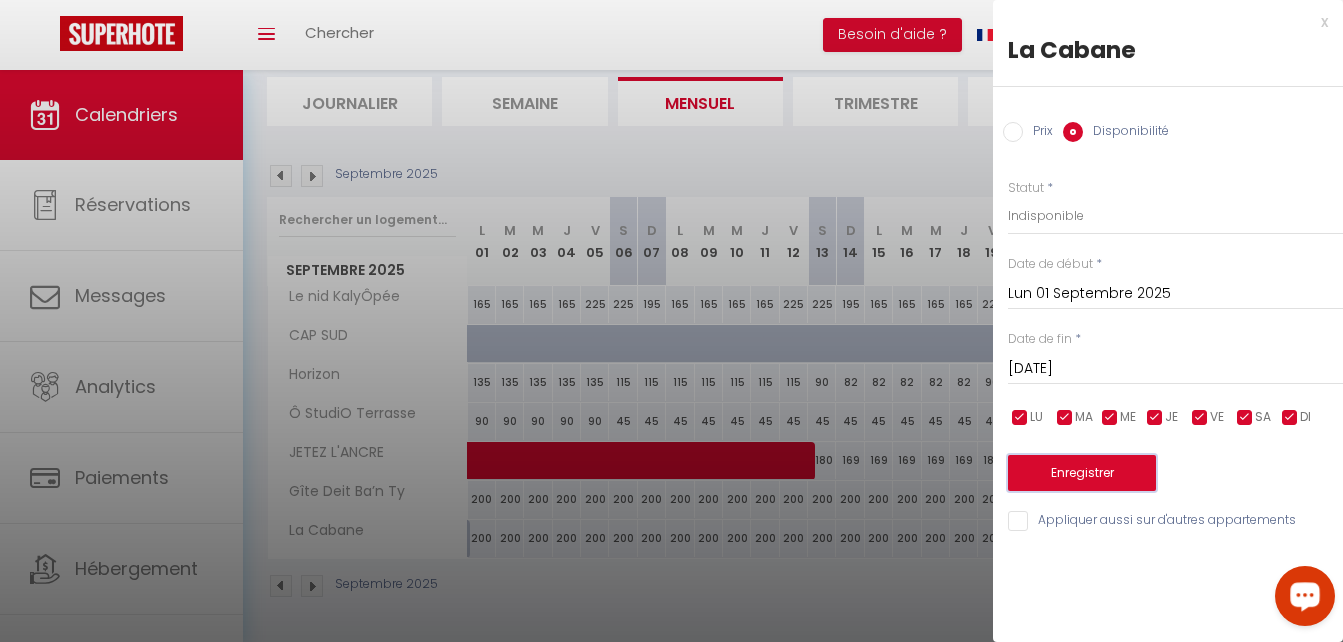 click on "Enregistrer" at bounding box center (1082, 473) 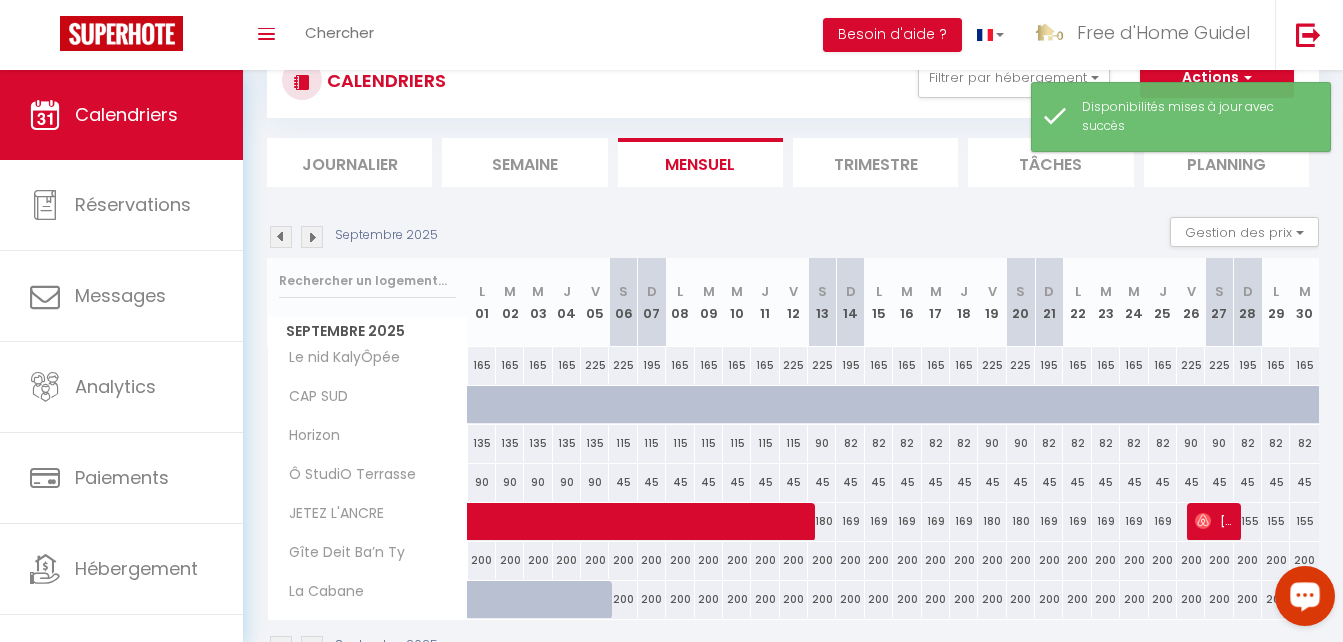 scroll, scrollTop: 131, scrollLeft: 0, axis: vertical 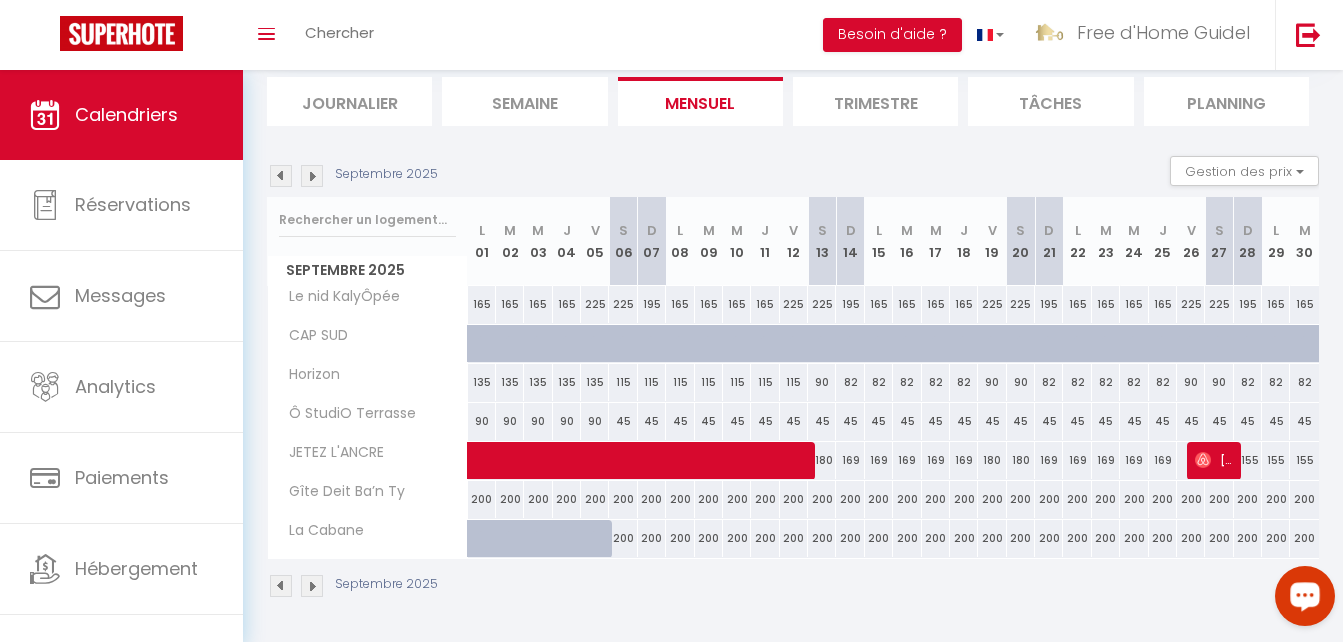 click at bounding box center (312, 176) 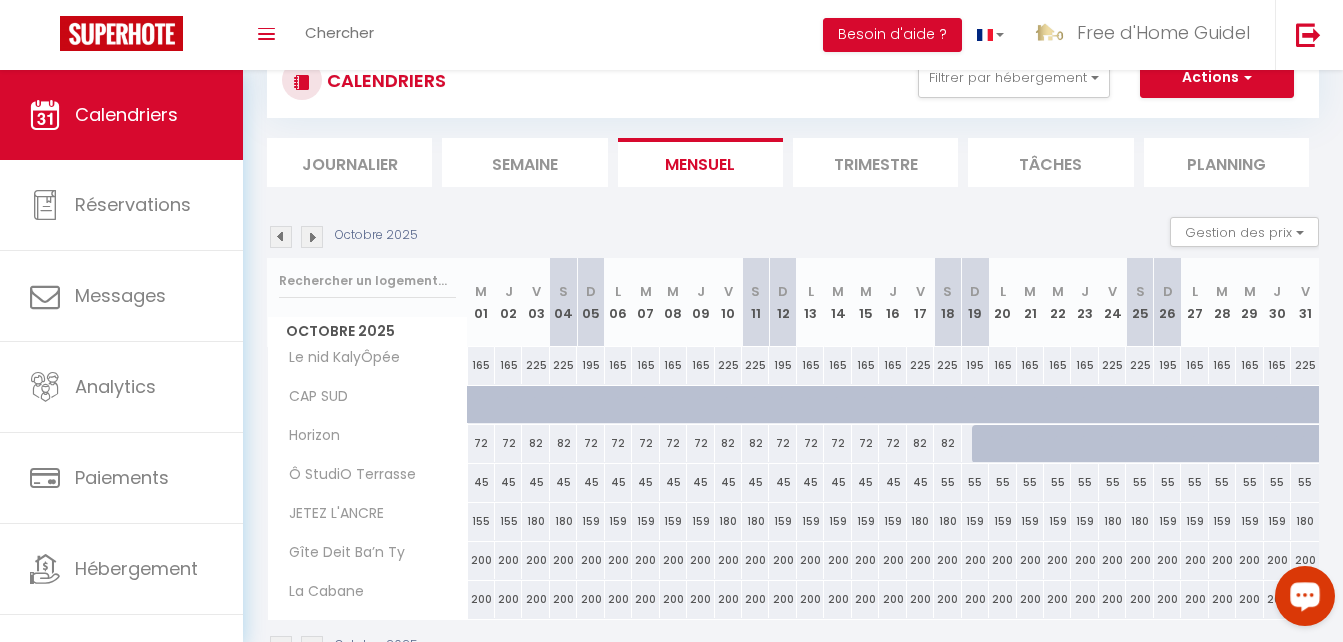 scroll, scrollTop: 131, scrollLeft: 0, axis: vertical 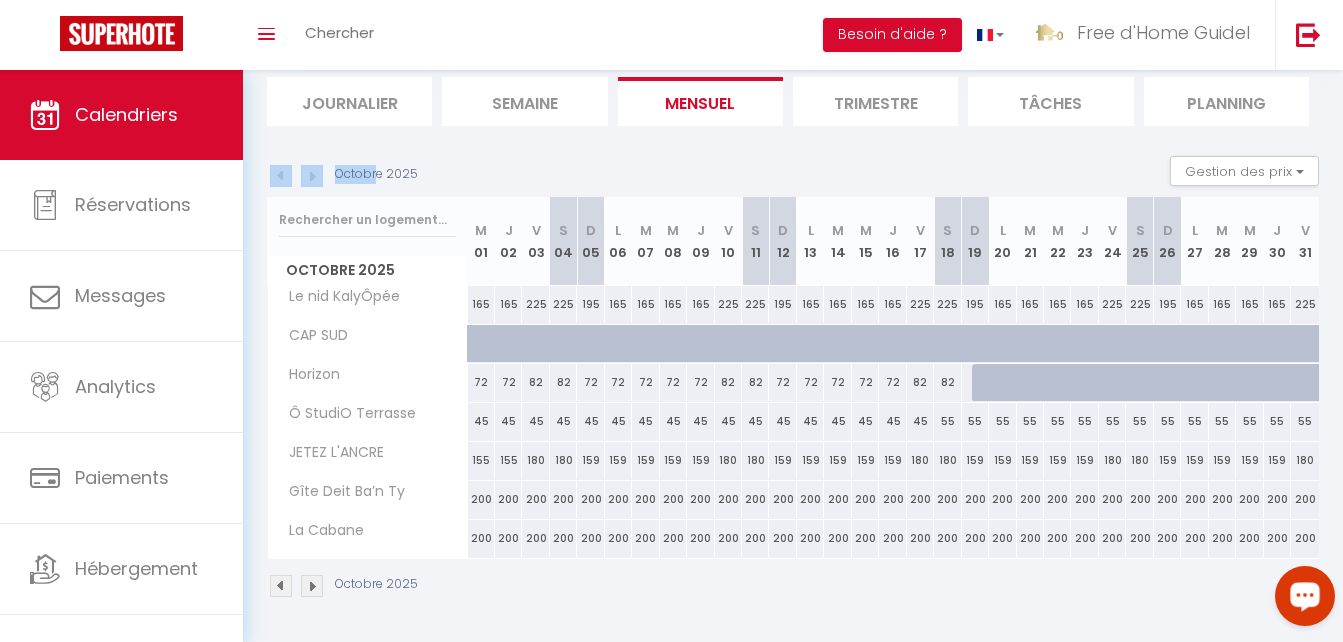 drag, startPoint x: 375, startPoint y: 171, endPoint x: 436, endPoint y: 171, distance: 61 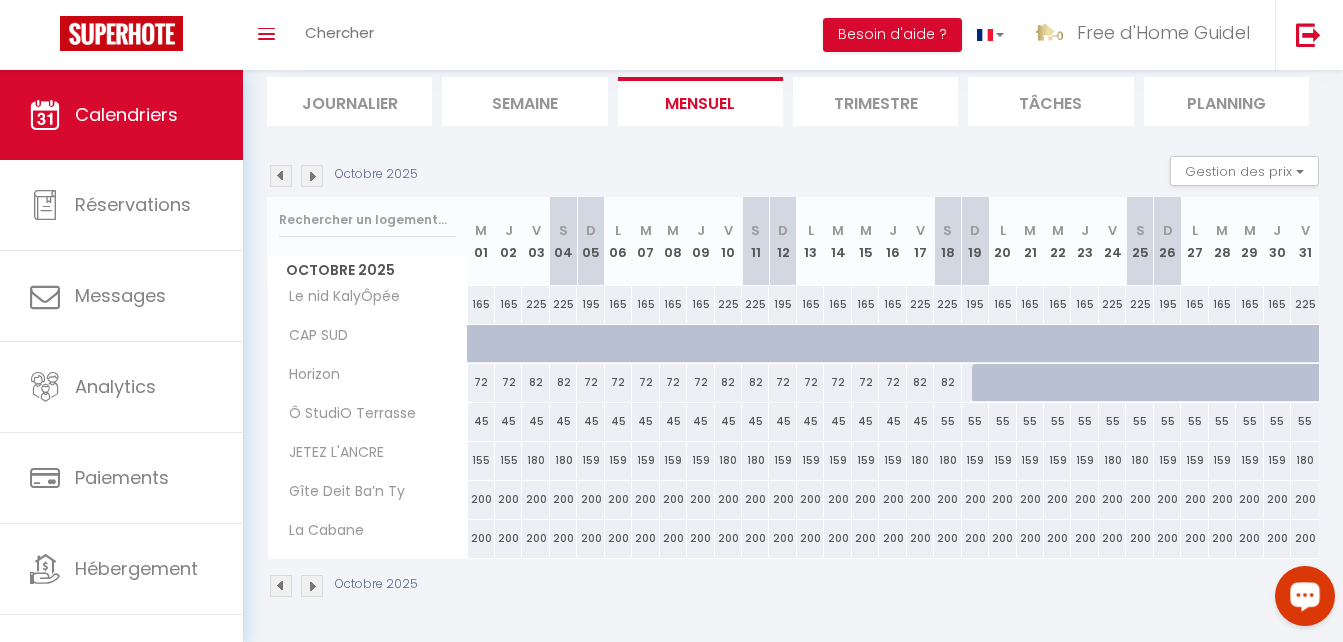 click on "Octobre 2025
Gestion des prix
Nb Nuits minimum   Règles   Disponibilité" at bounding box center [793, 176] 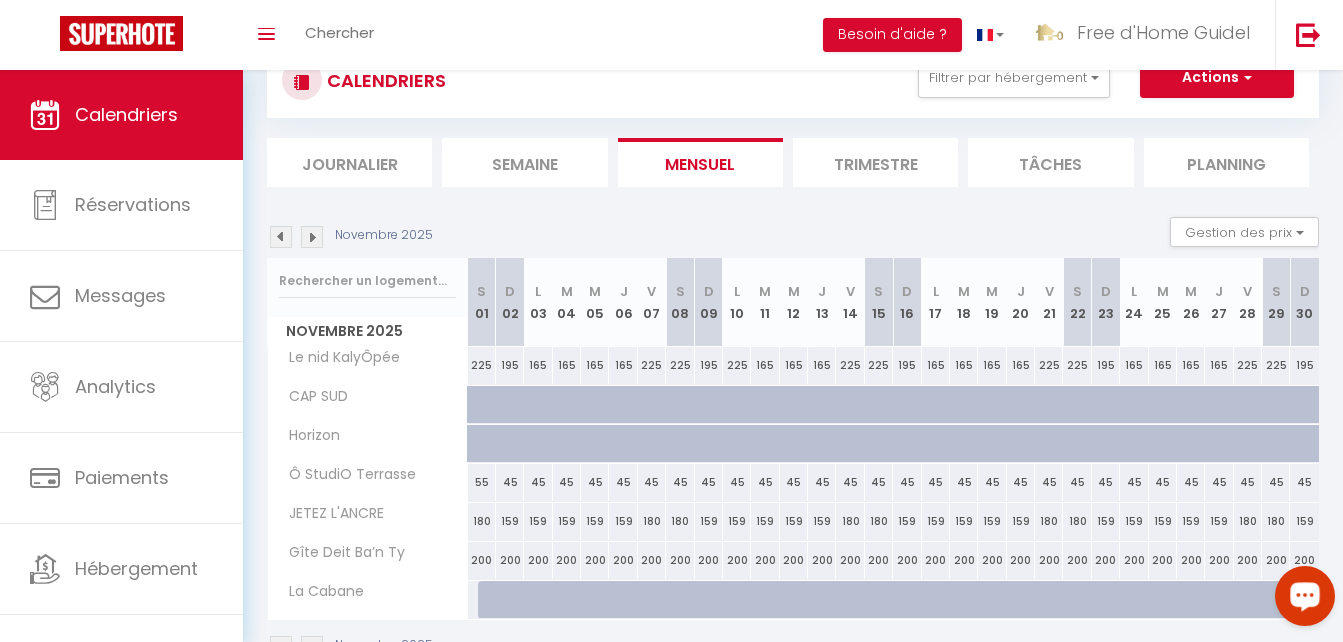 scroll, scrollTop: 131, scrollLeft: 0, axis: vertical 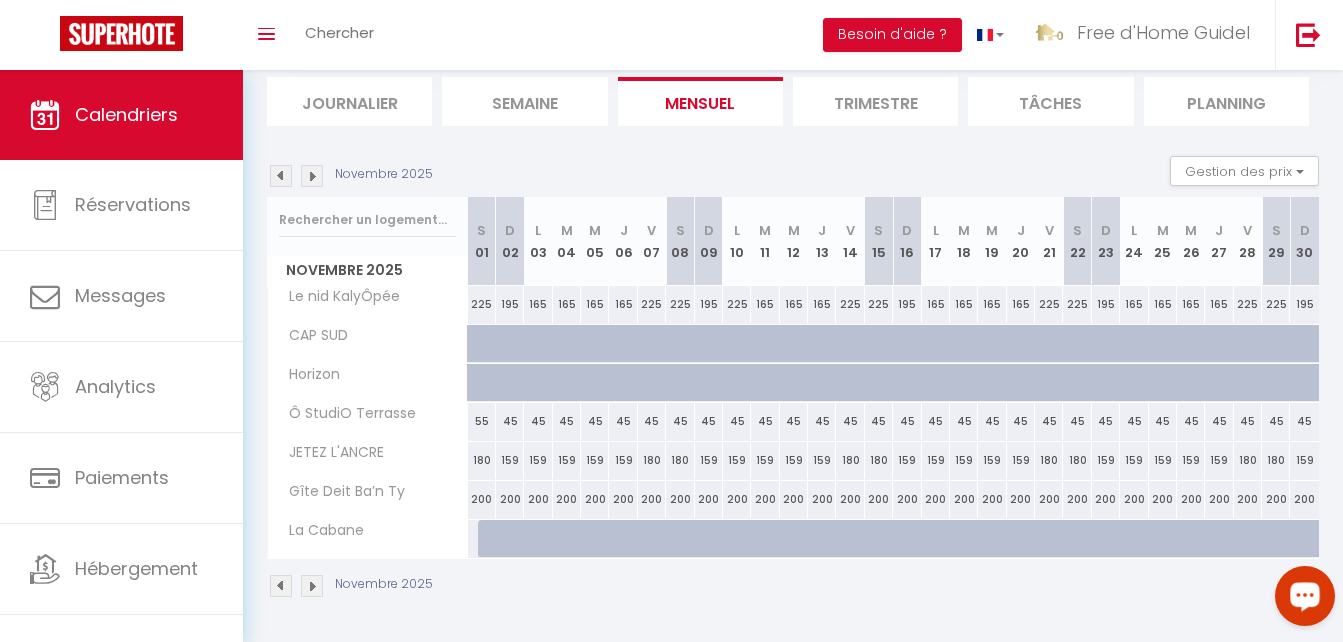 click at bounding box center [312, 176] 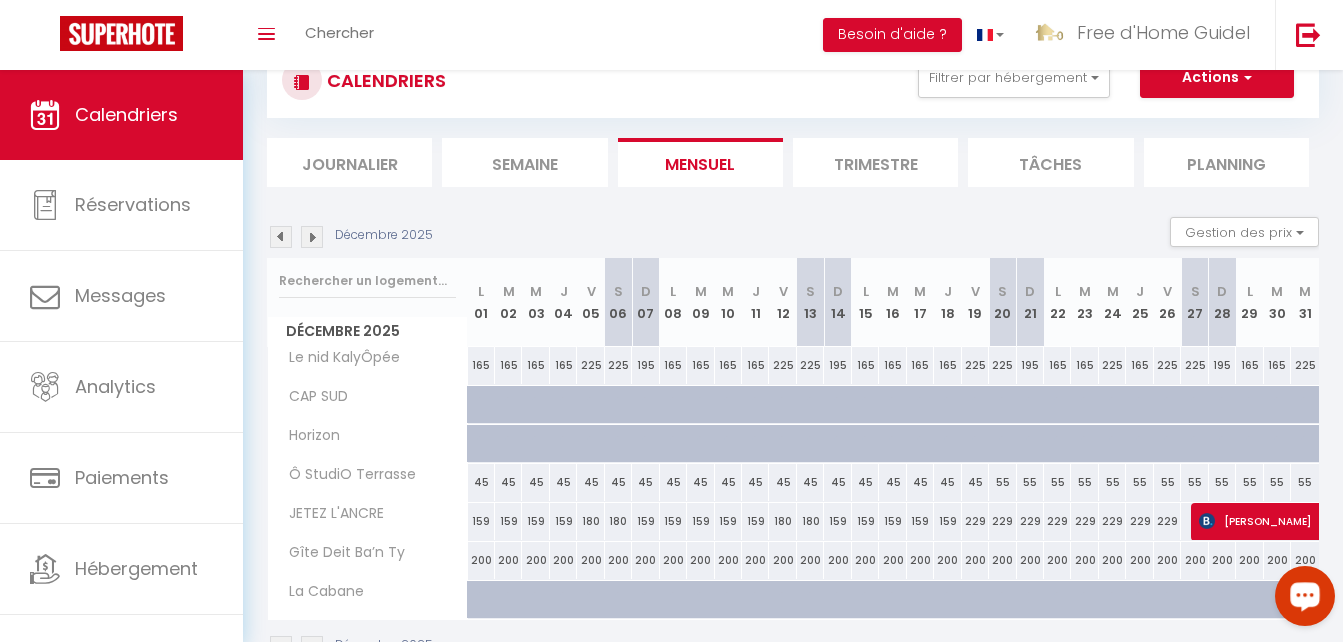 scroll, scrollTop: 131, scrollLeft: 0, axis: vertical 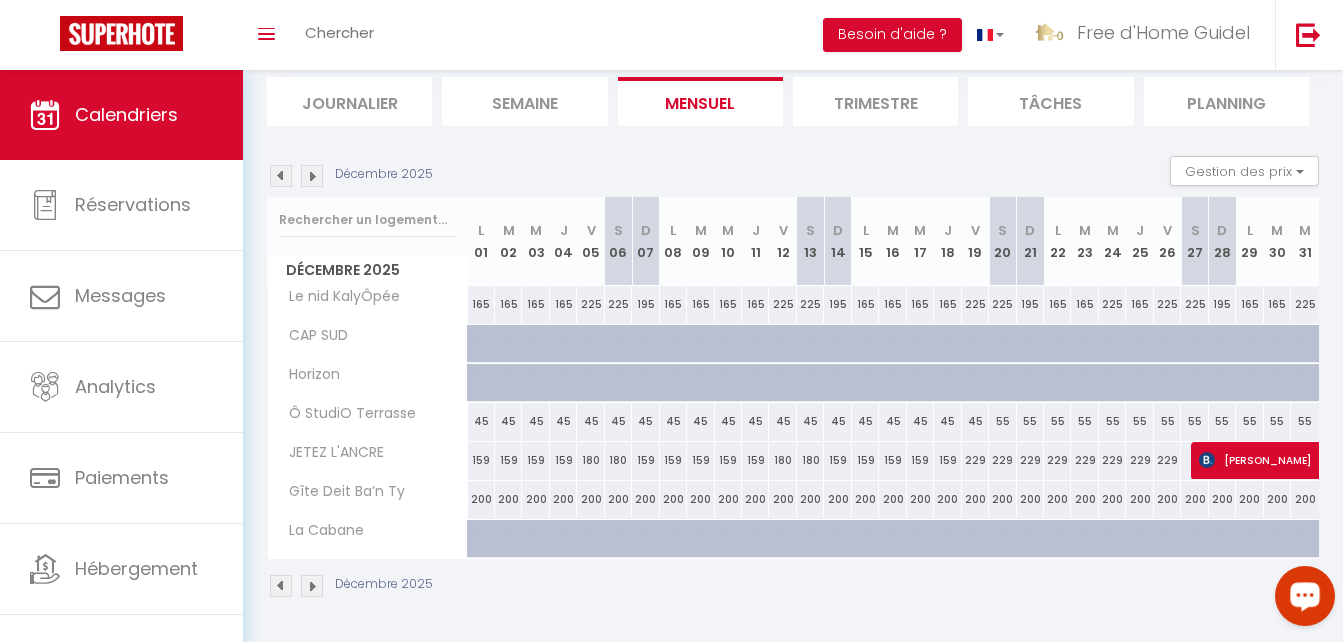 click at bounding box center (281, 176) 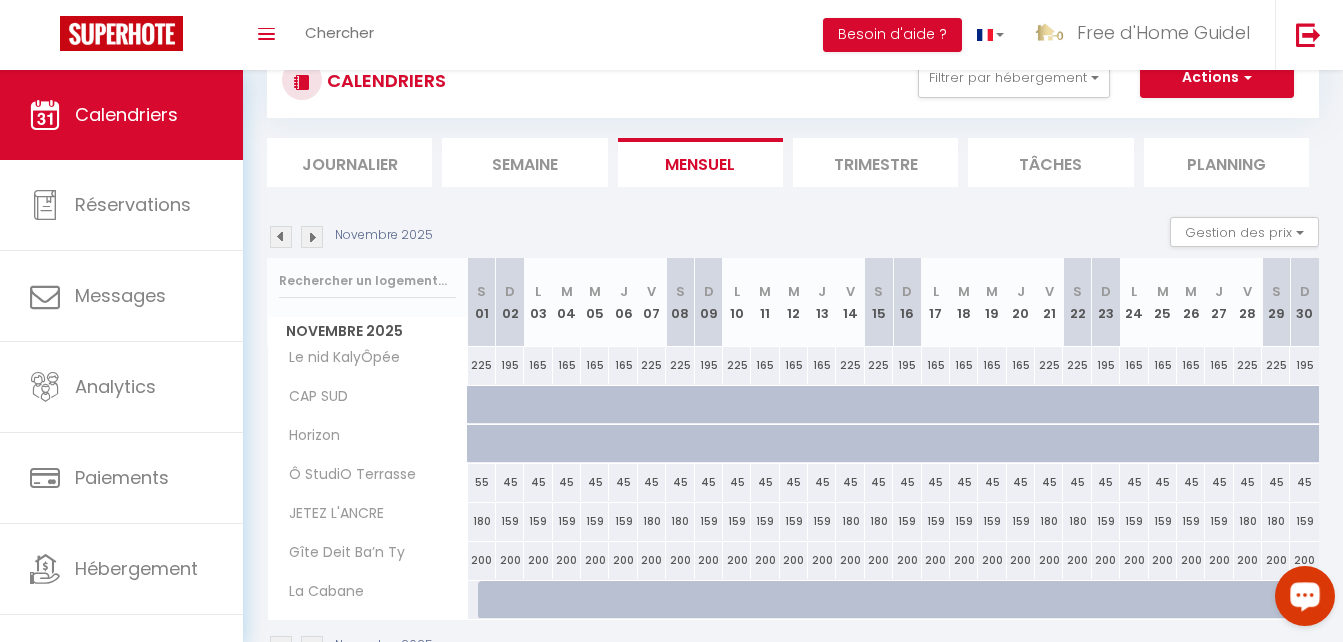 scroll, scrollTop: 131, scrollLeft: 0, axis: vertical 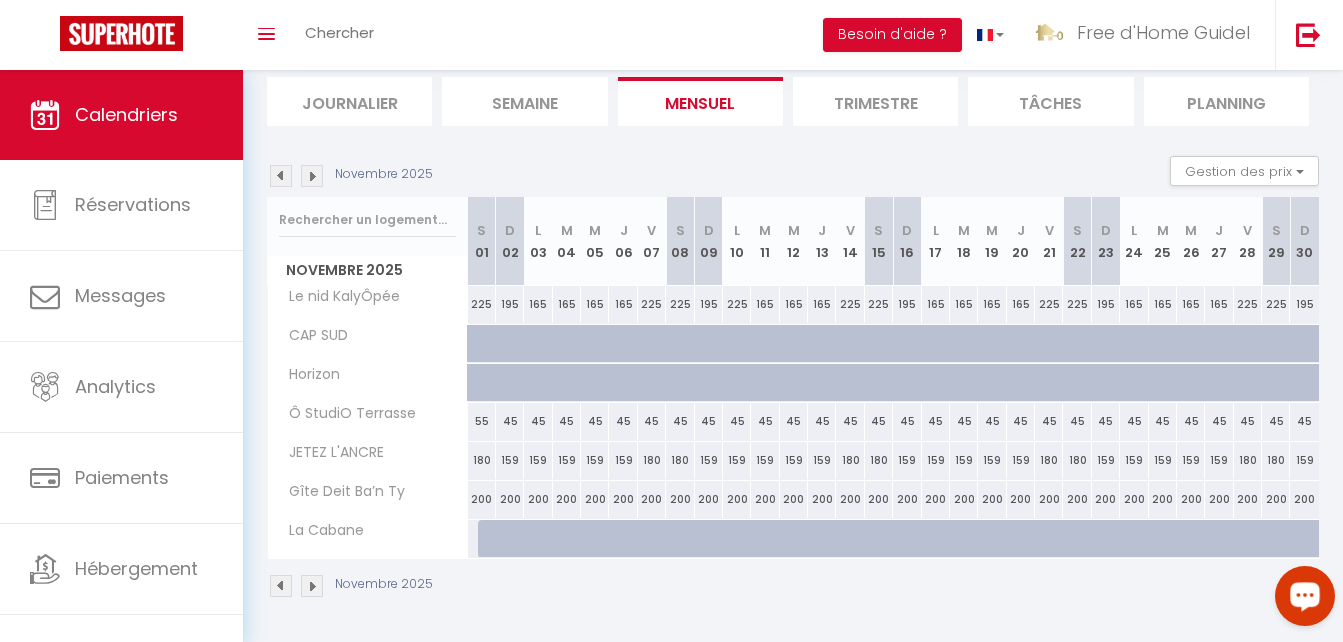 click at bounding box center [281, 176] 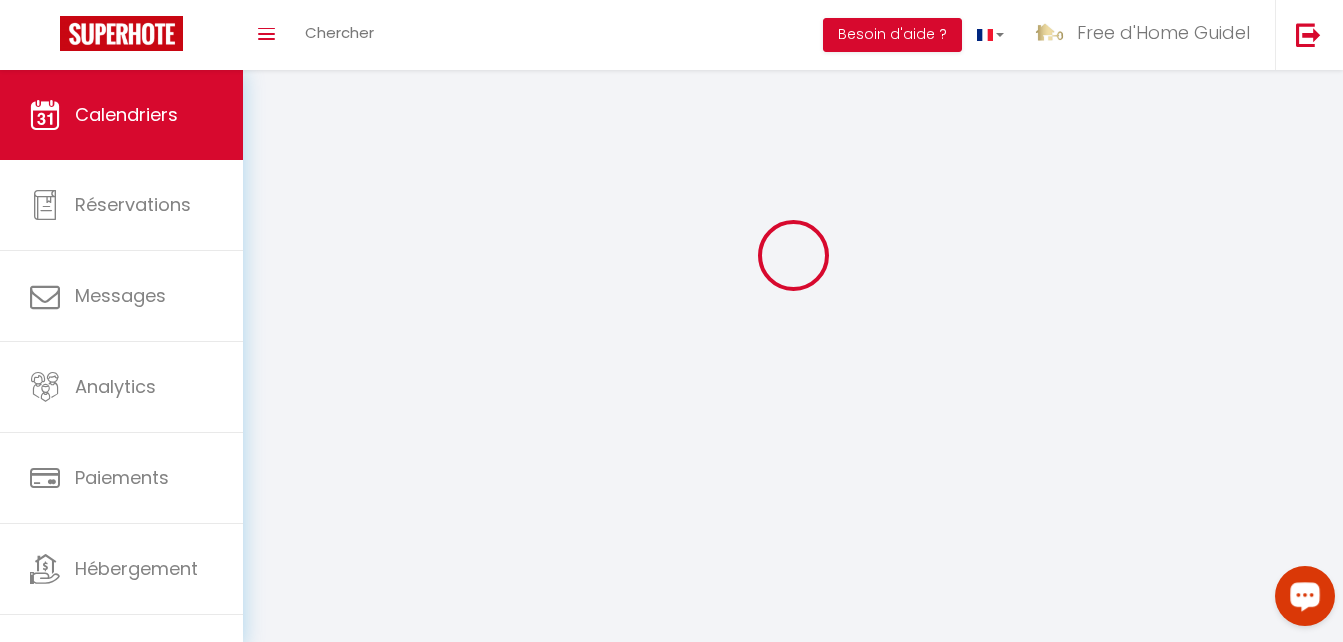 scroll, scrollTop: 131, scrollLeft: 0, axis: vertical 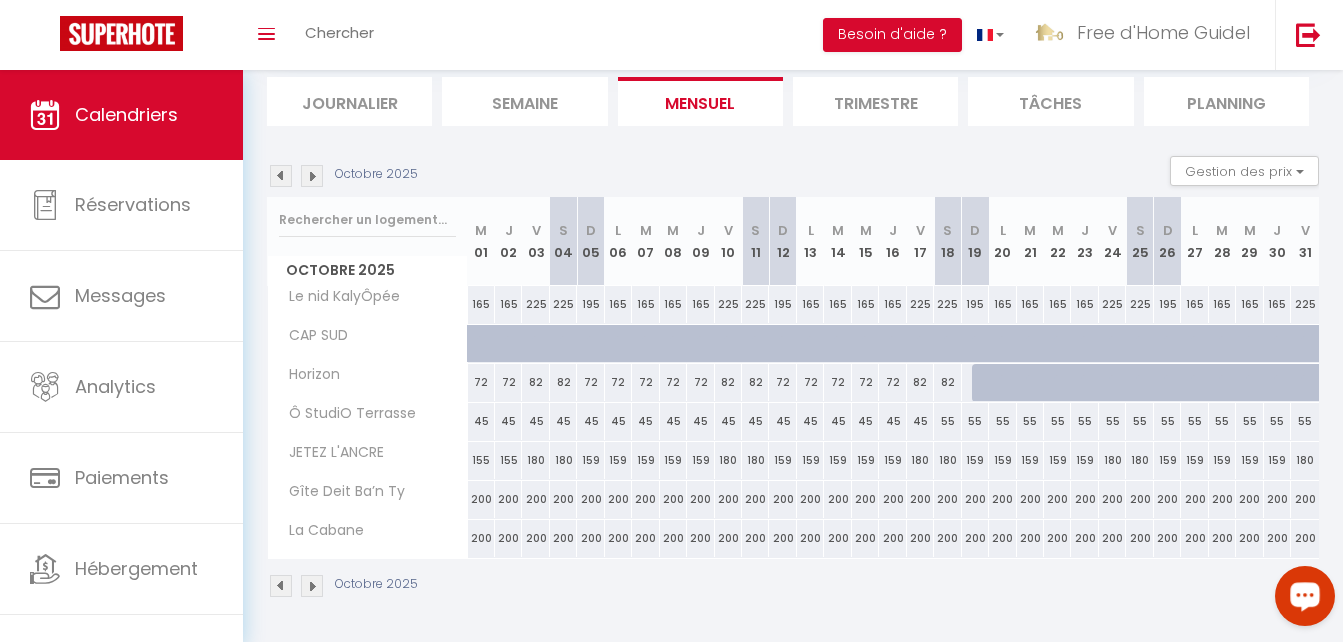 click at bounding box center (281, 176) 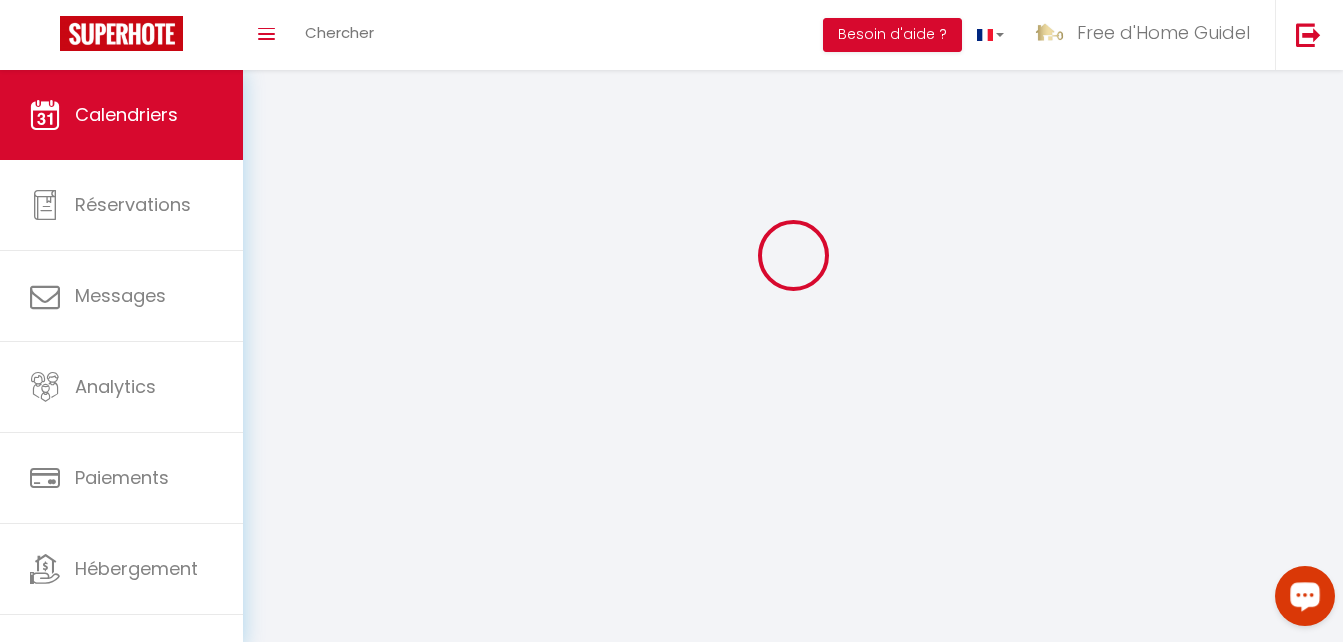scroll, scrollTop: 131, scrollLeft: 0, axis: vertical 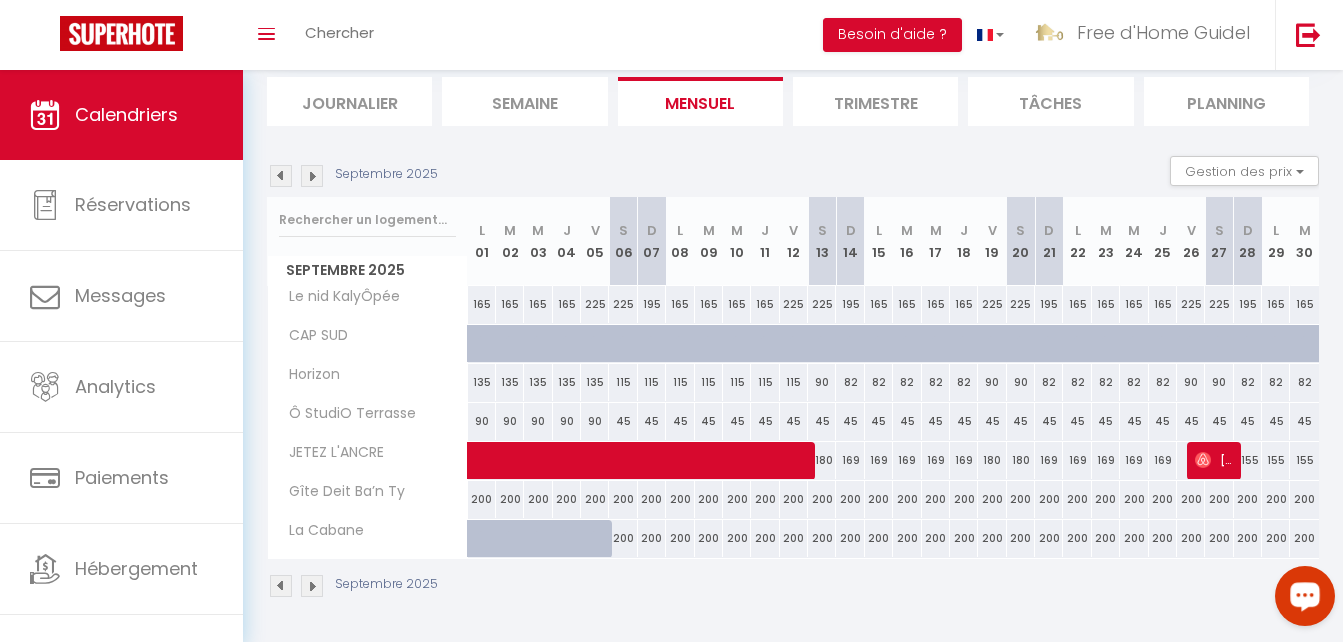click at bounding box center (281, 176) 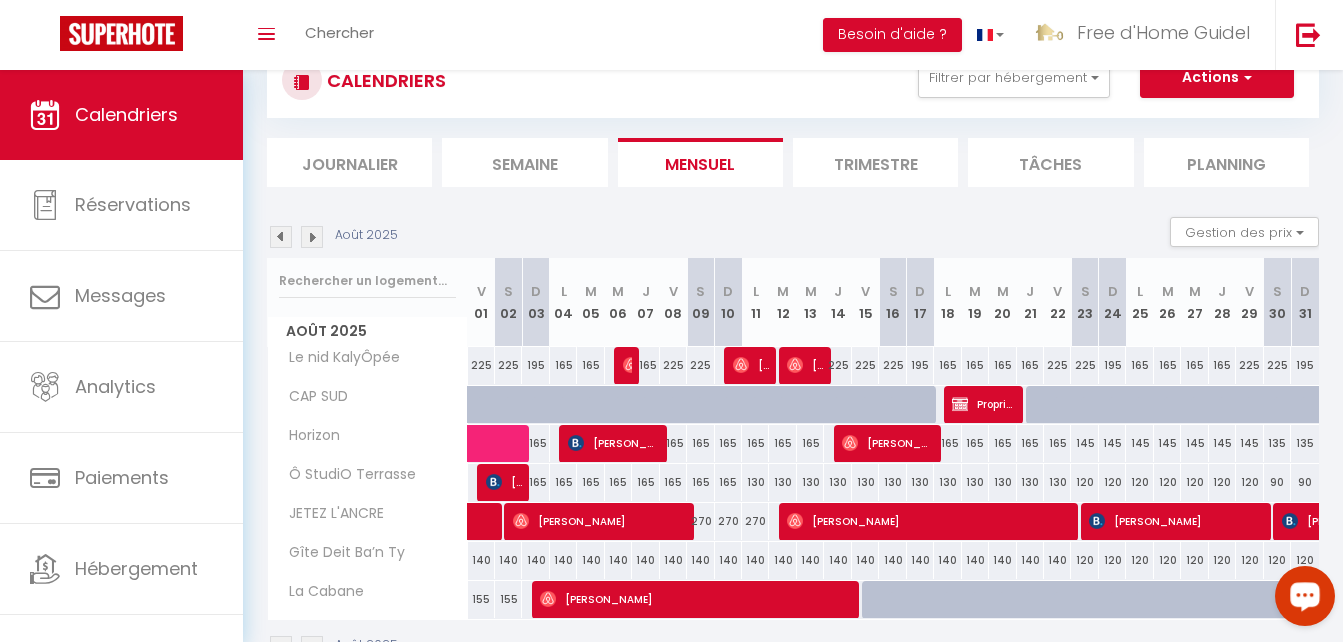 scroll, scrollTop: 131, scrollLeft: 0, axis: vertical 